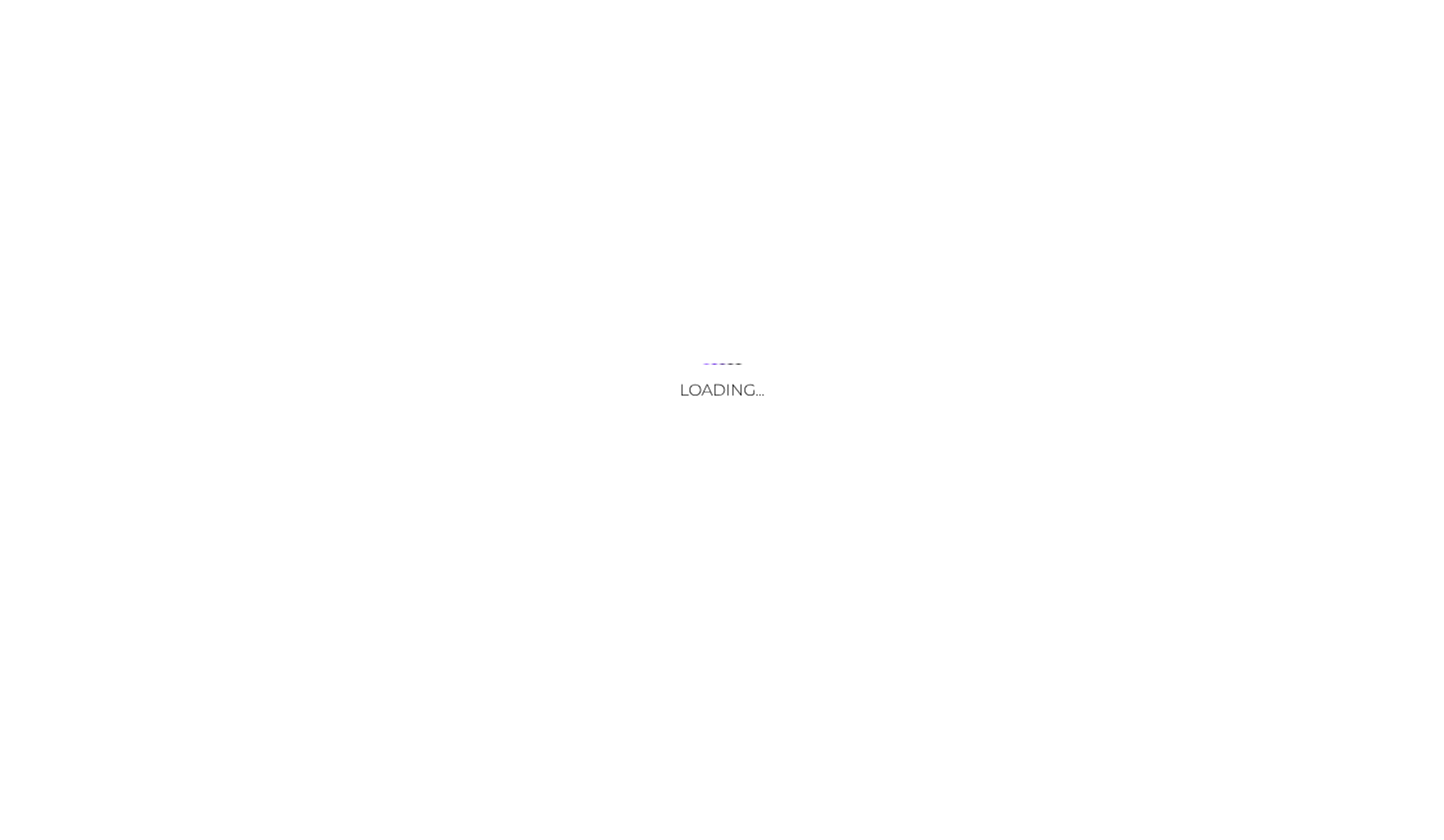 scroll, scrollTop: 0, scrollLeft: 0, axis: both 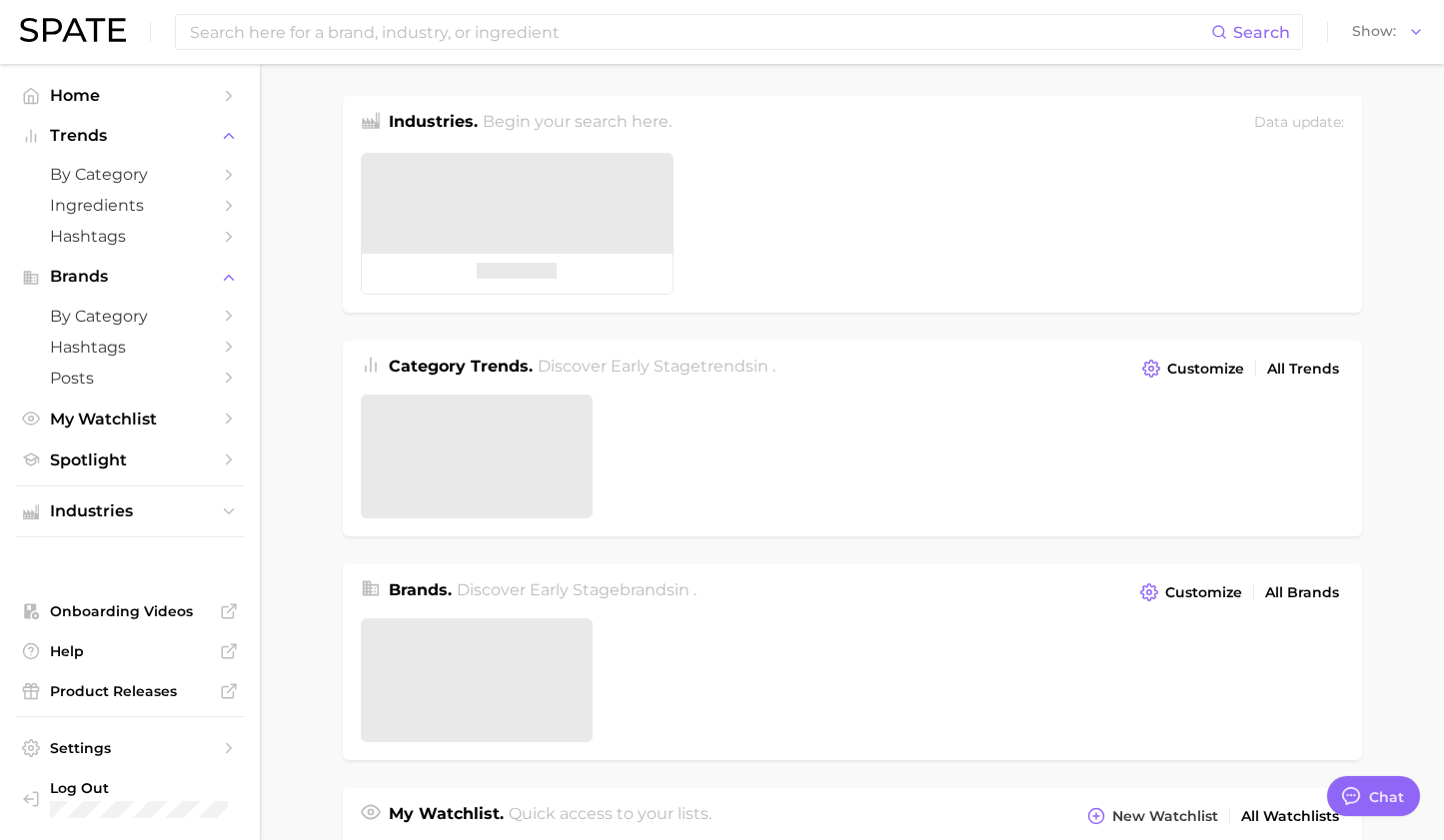 type on "x" 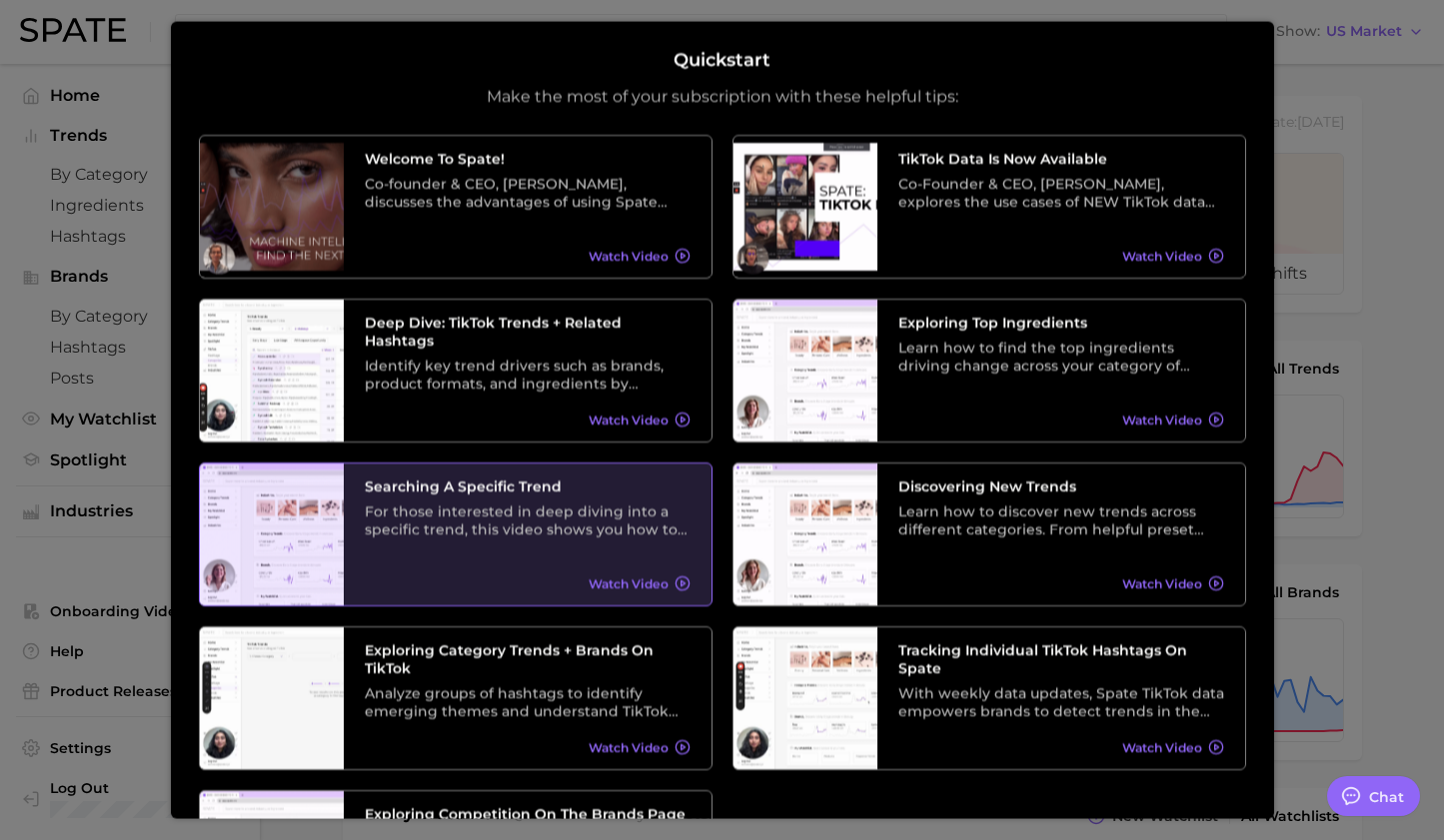 scroll, scrollTop: 191, scrollLeft: 0, axis: vertical 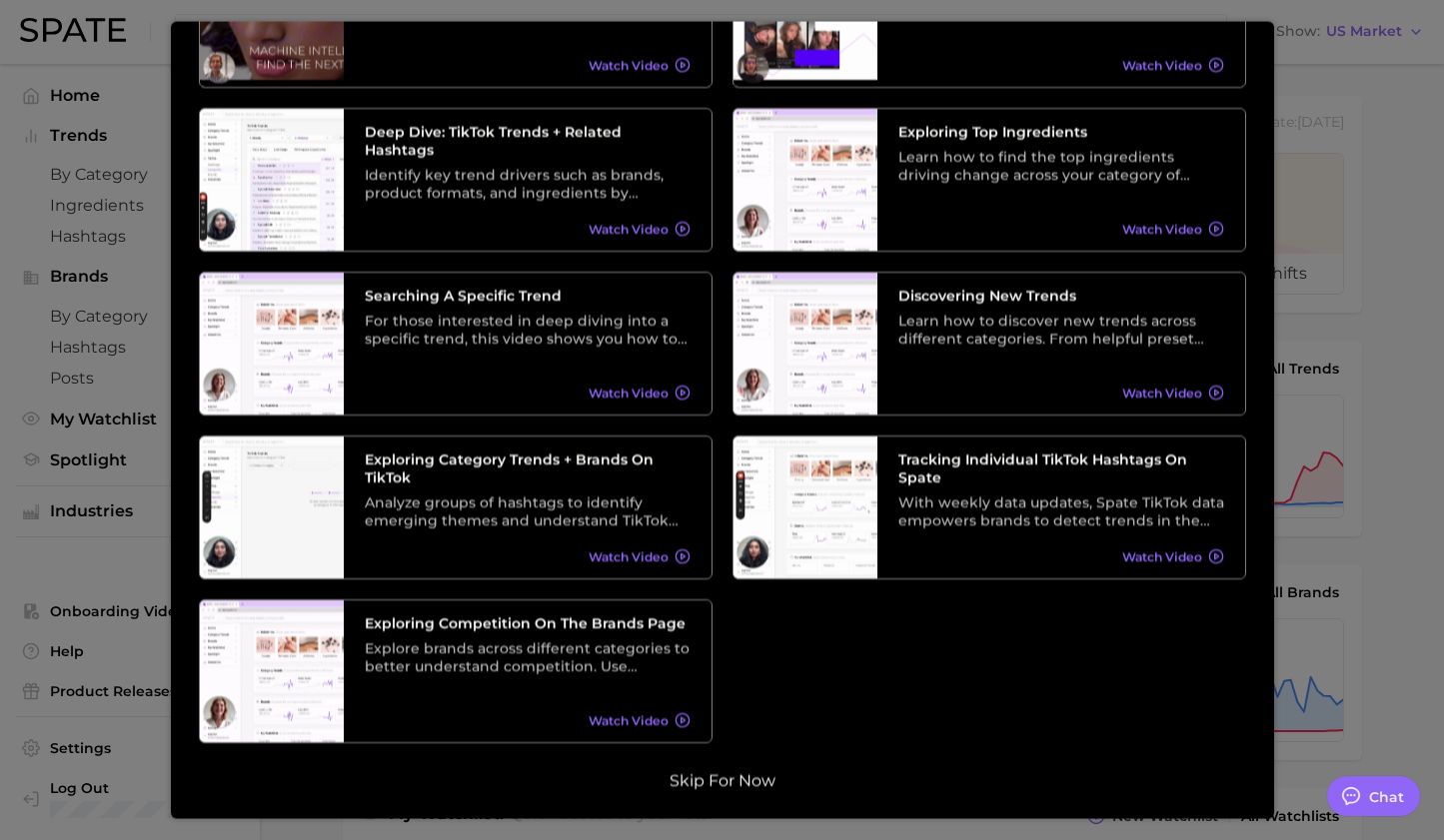click on "Skip for now" at bounding box center [722, 781] 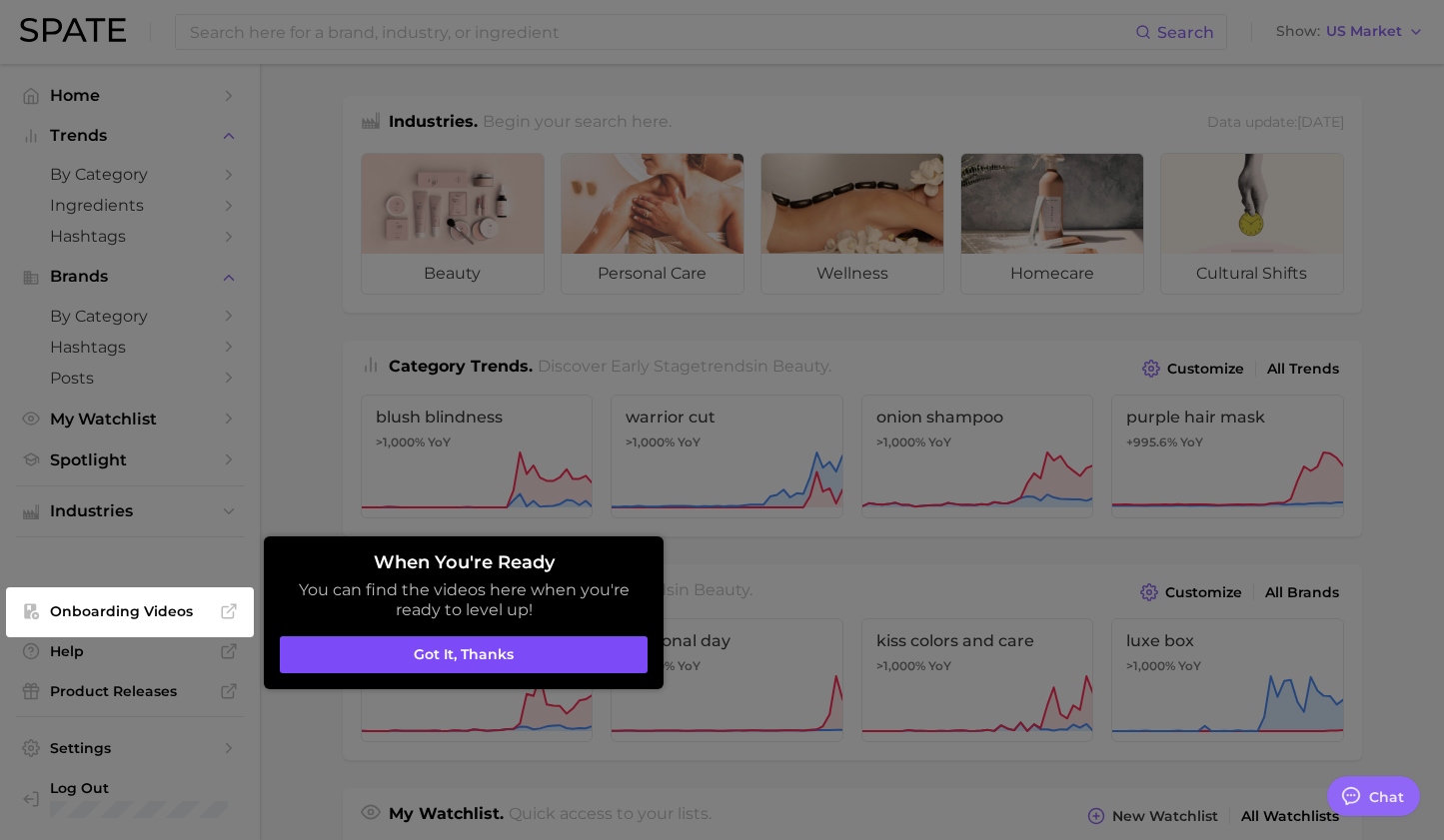 click on "Got it, thanks" at bounding box center (464, 655) 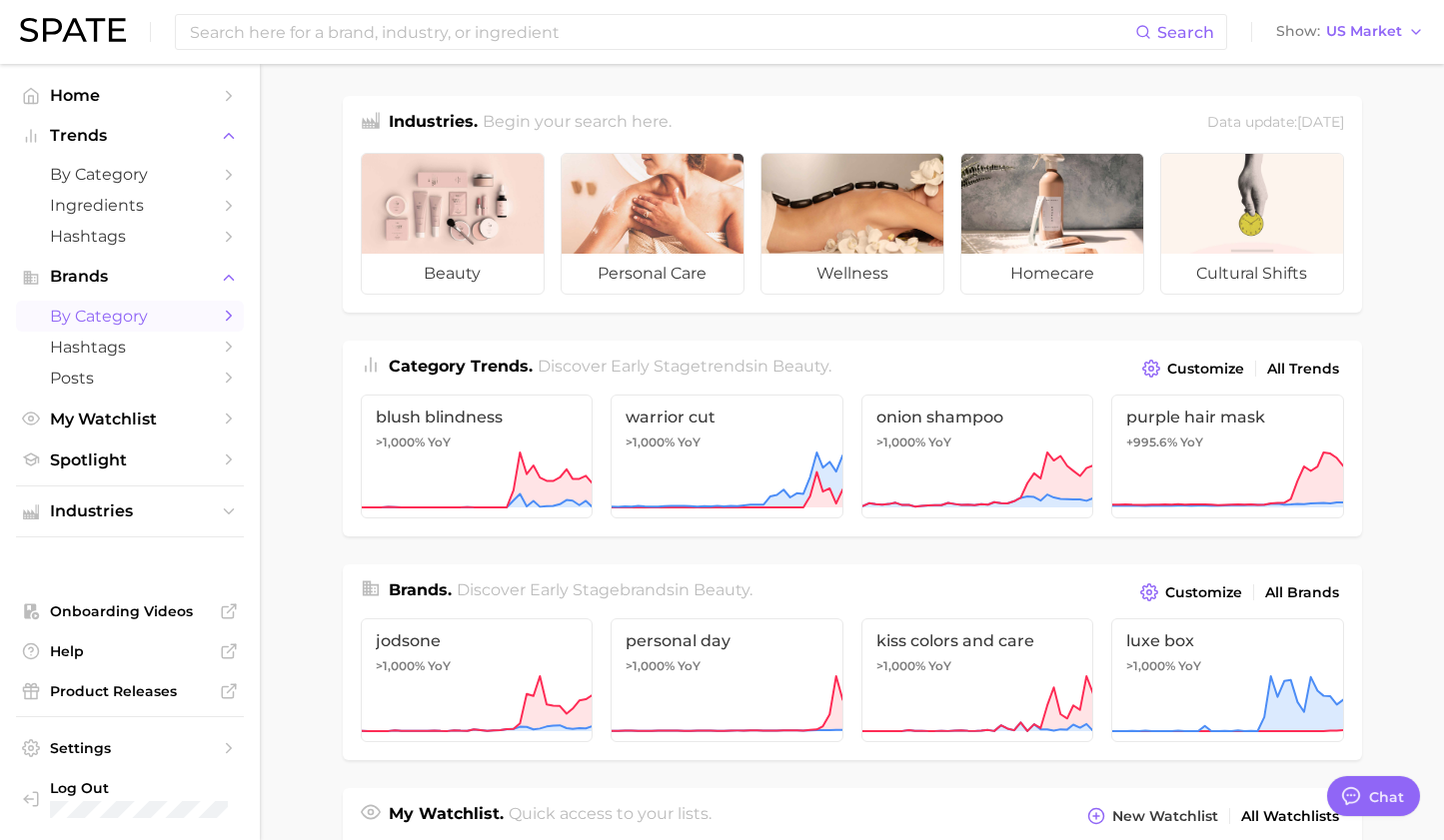 click on "by Category" at bounding box center [130, 316] 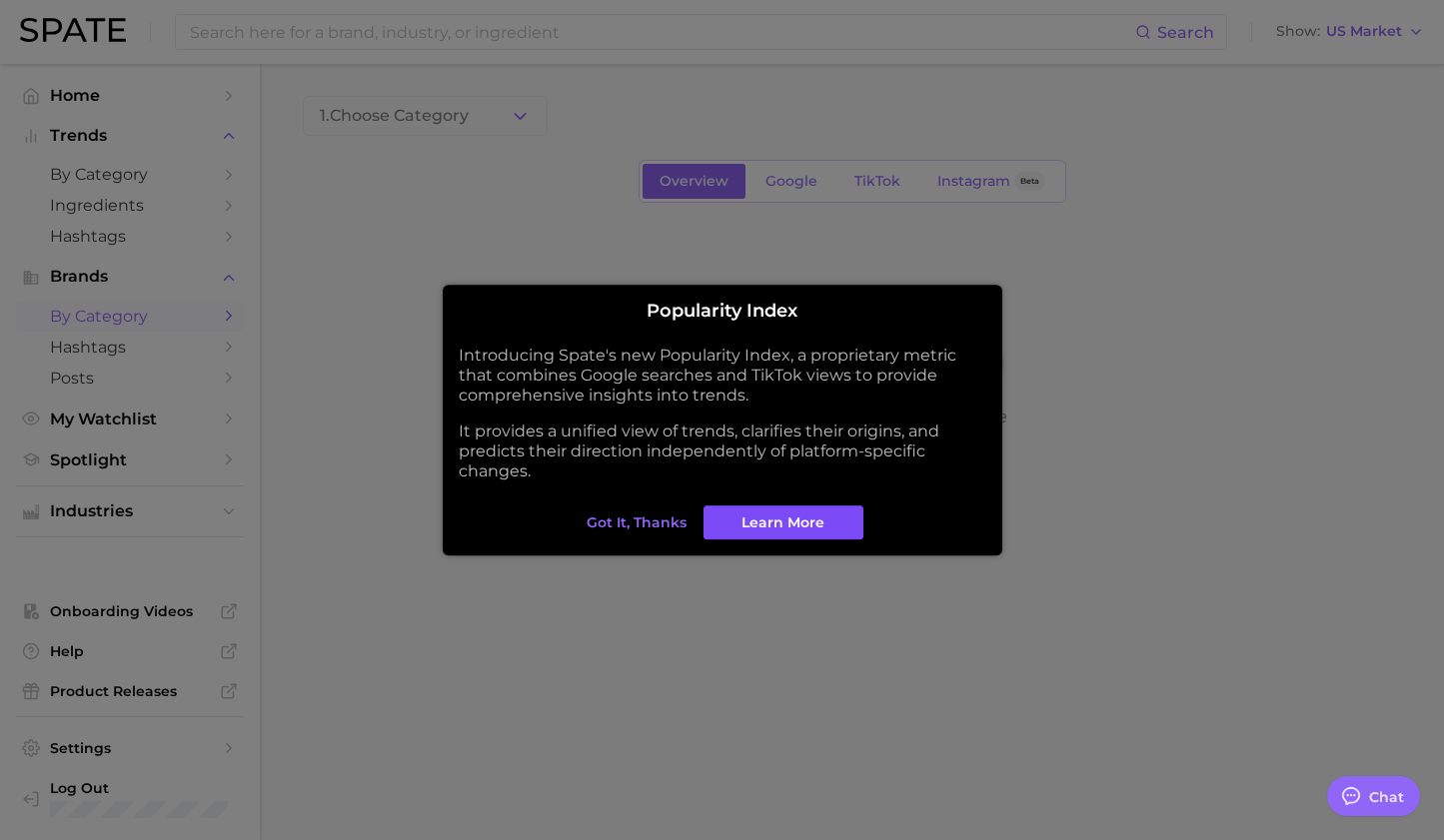 click on "Learn More" at bounding box center (782, 522) 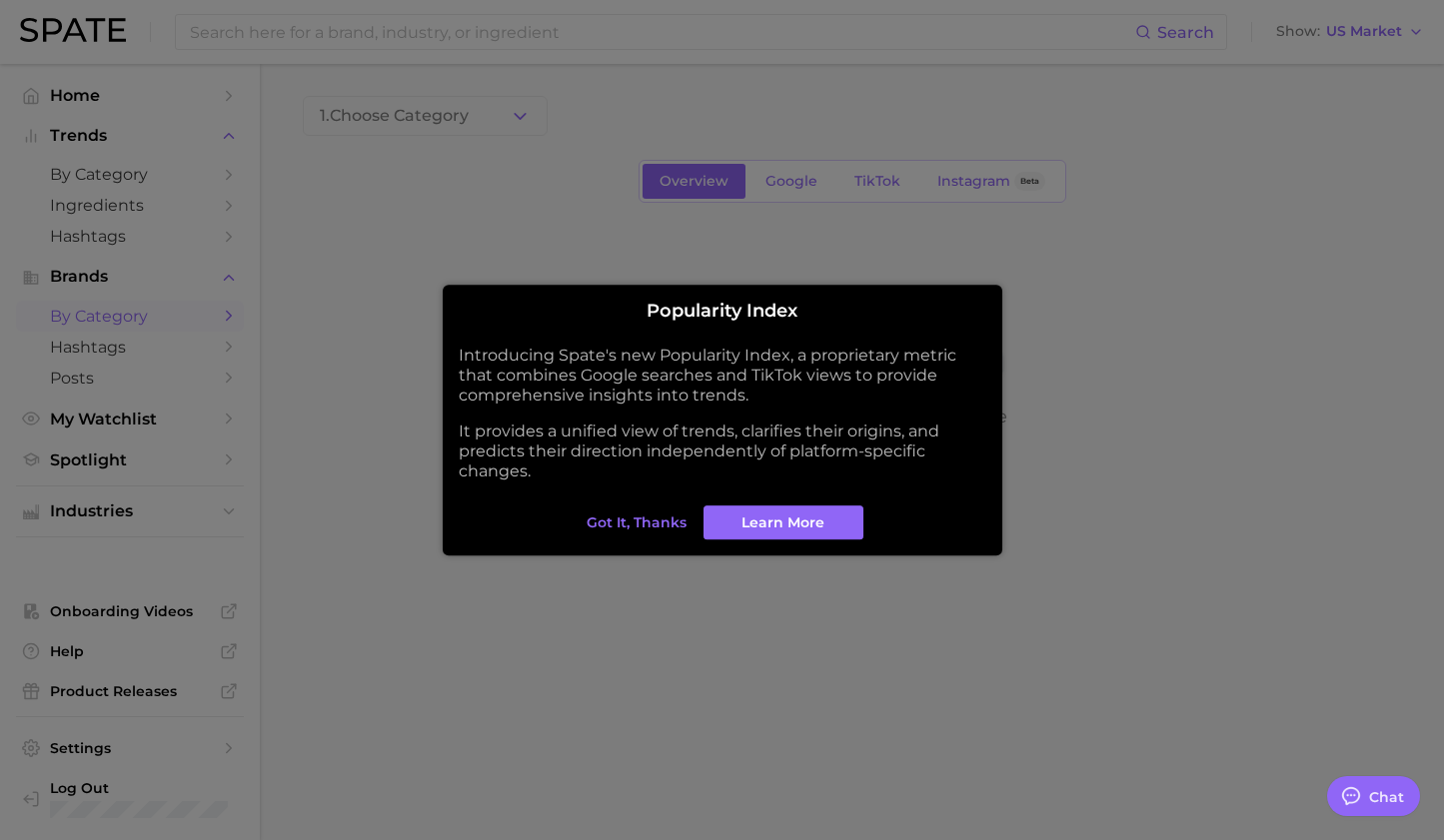 click on "Popularity Index Introducing Spate's new Popularity Index, a proprietary metric that combines Google searches and TikTok views to provide comprehensive insights into trends. It provides a unified view of trends, clarifies their origins, and predicts their direction independently of platform-specific changes. Got it, thanks Learn More" at bounding box center [722, 420] 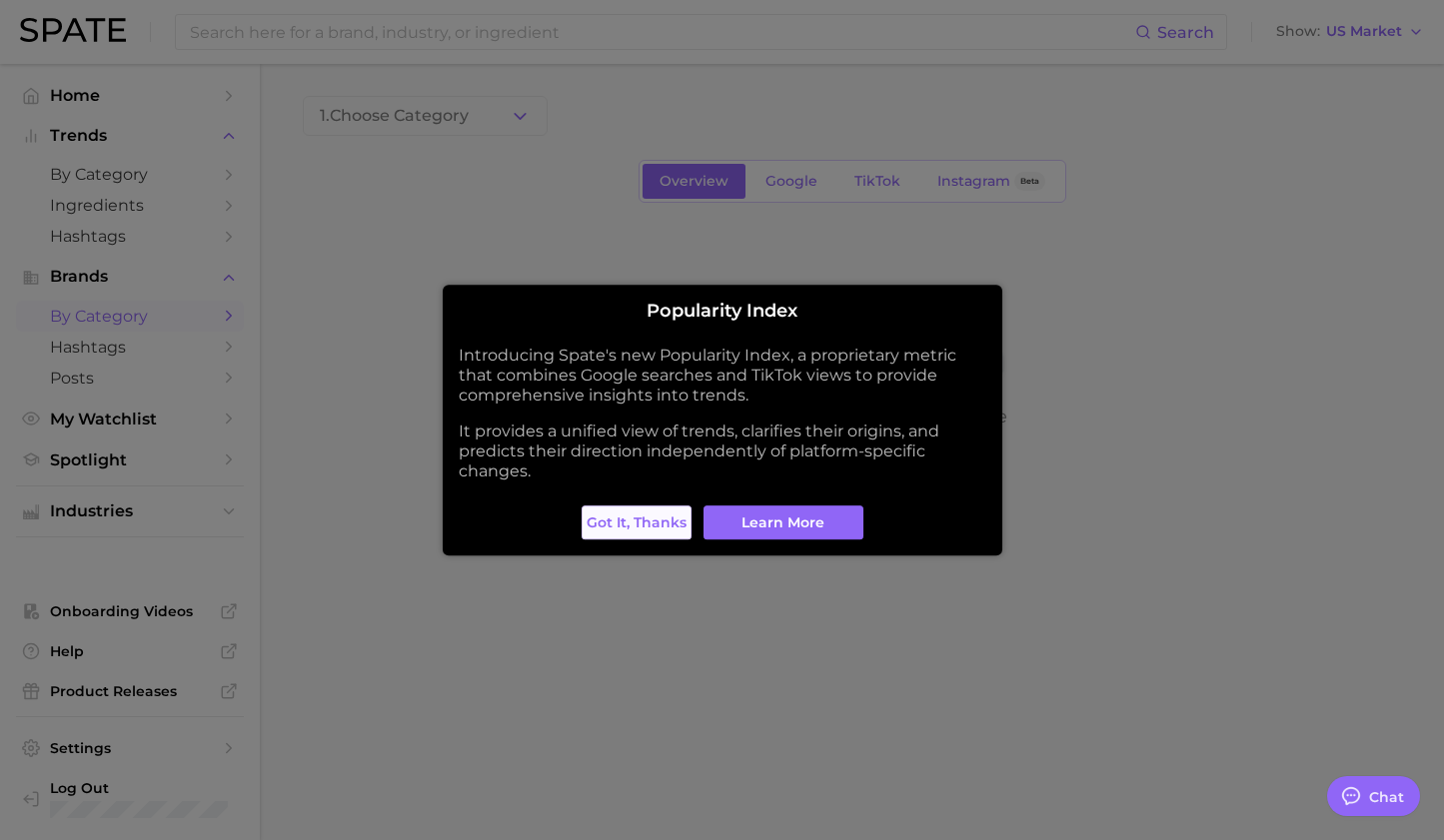 click on "Got it, thanks" at bounding box center [637, 522] 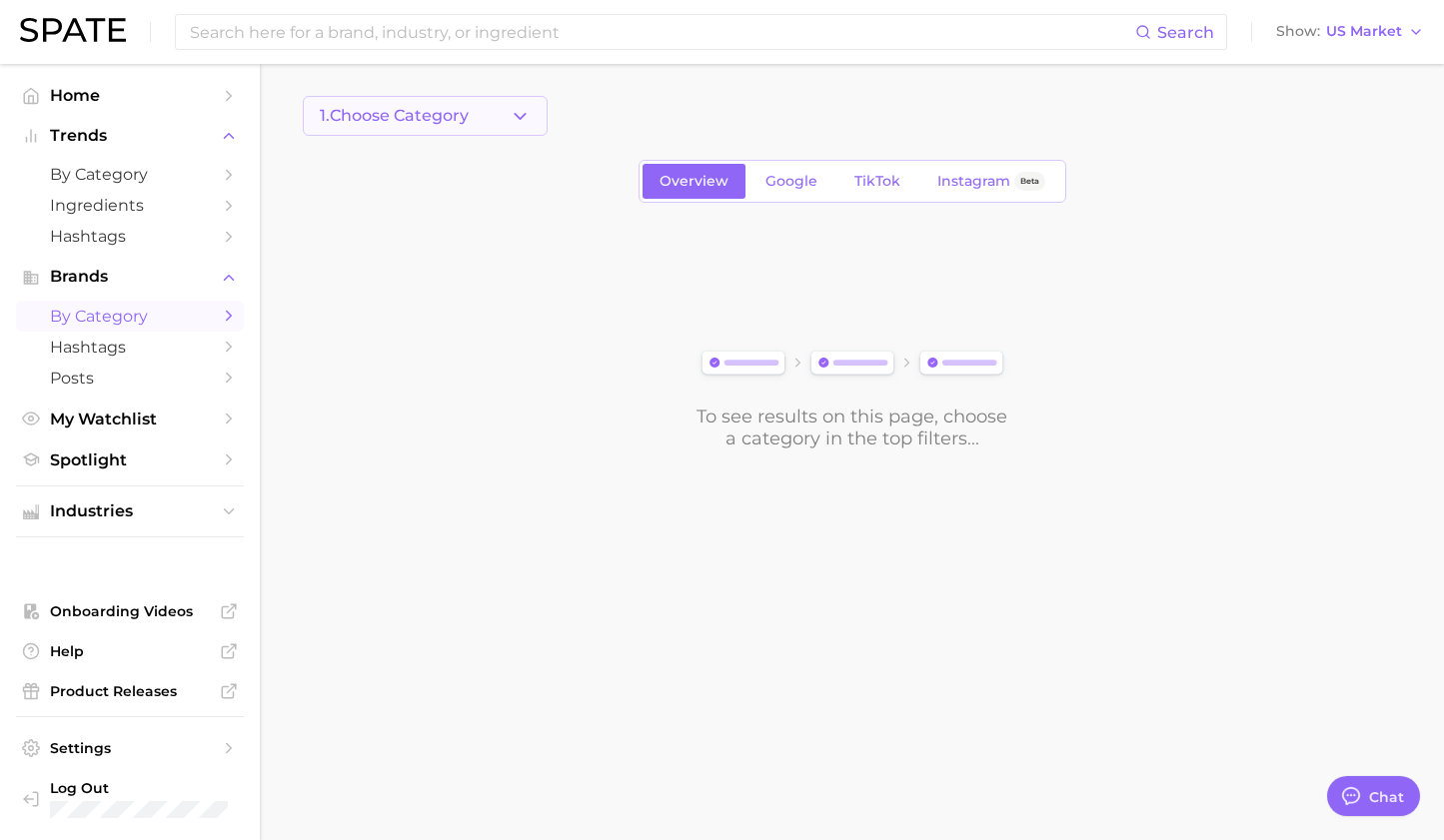 click on "1.  Choose Category" at bounding box center (425, 116) 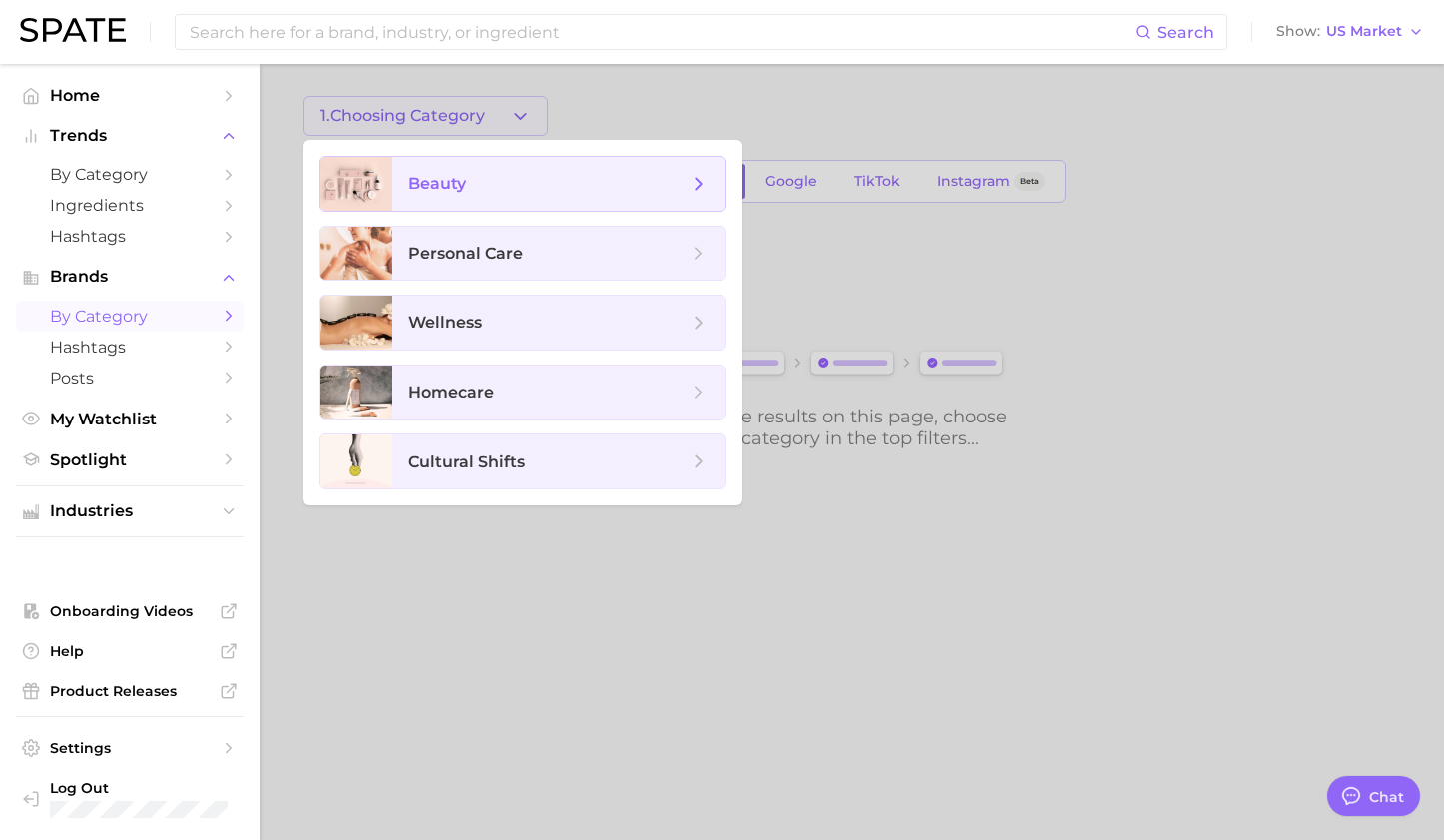 click on "beauty" at bounding box center (548, 184) 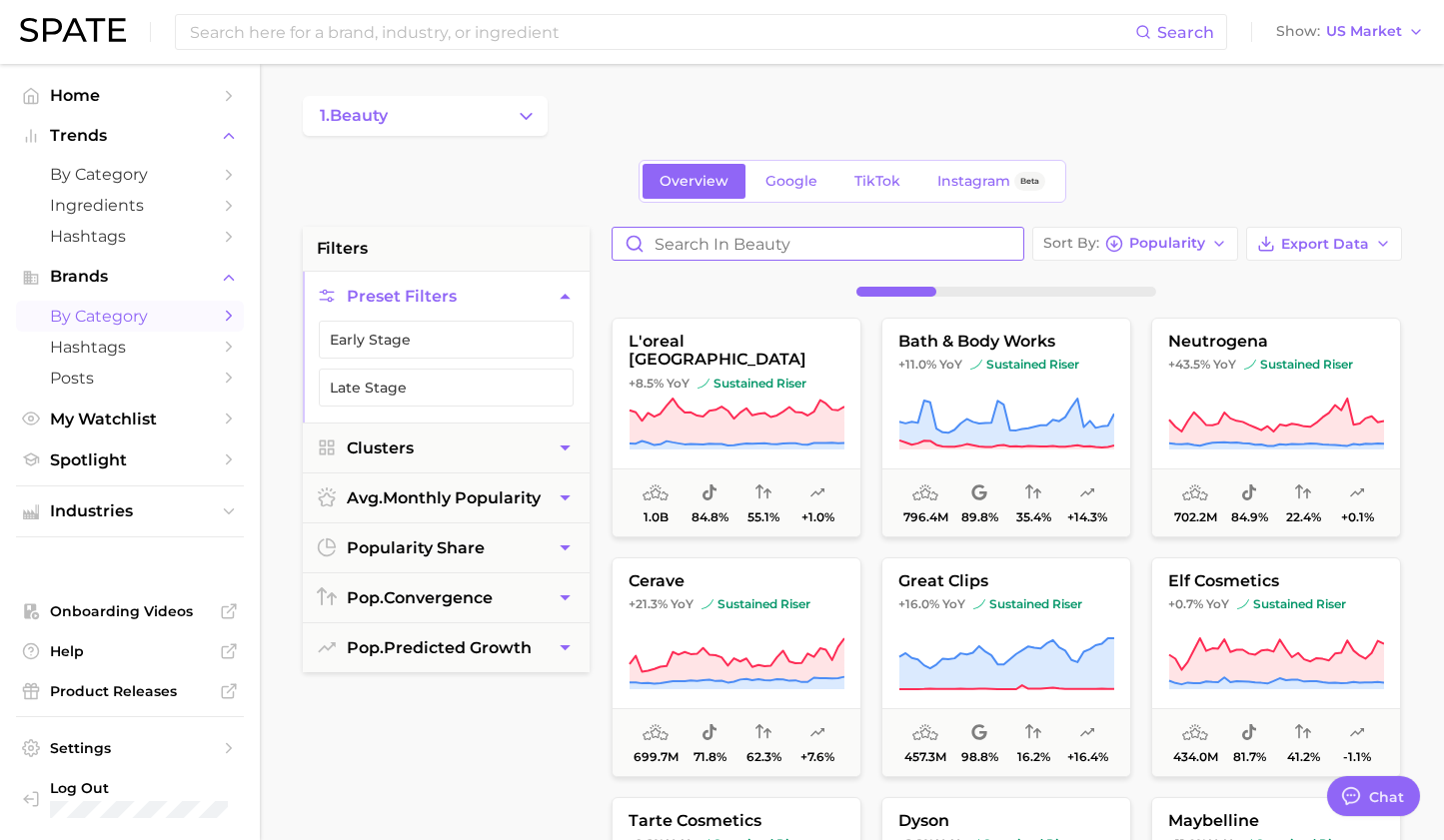 click at bounding box center (817, 244) 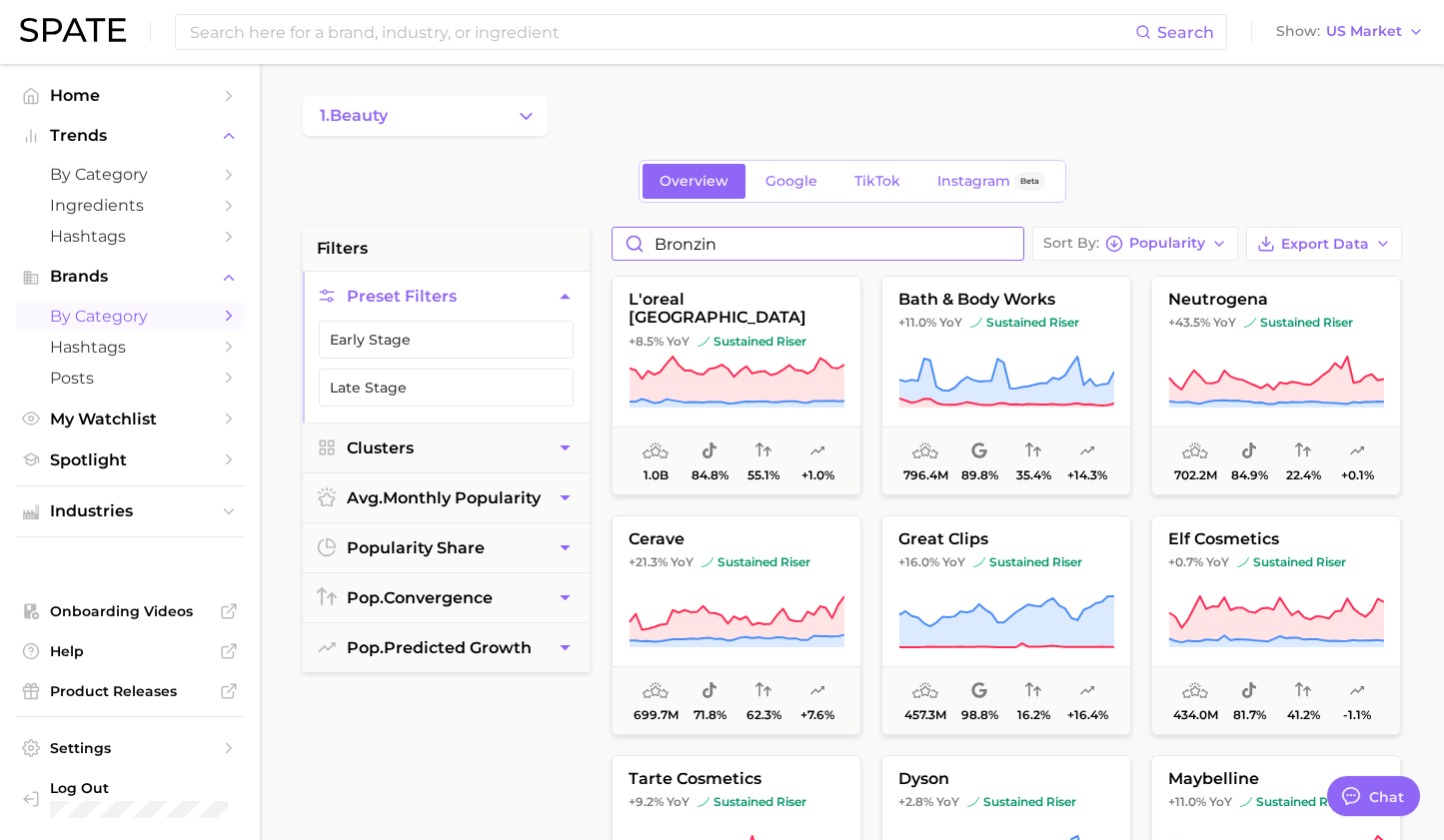 type on "bronzing" 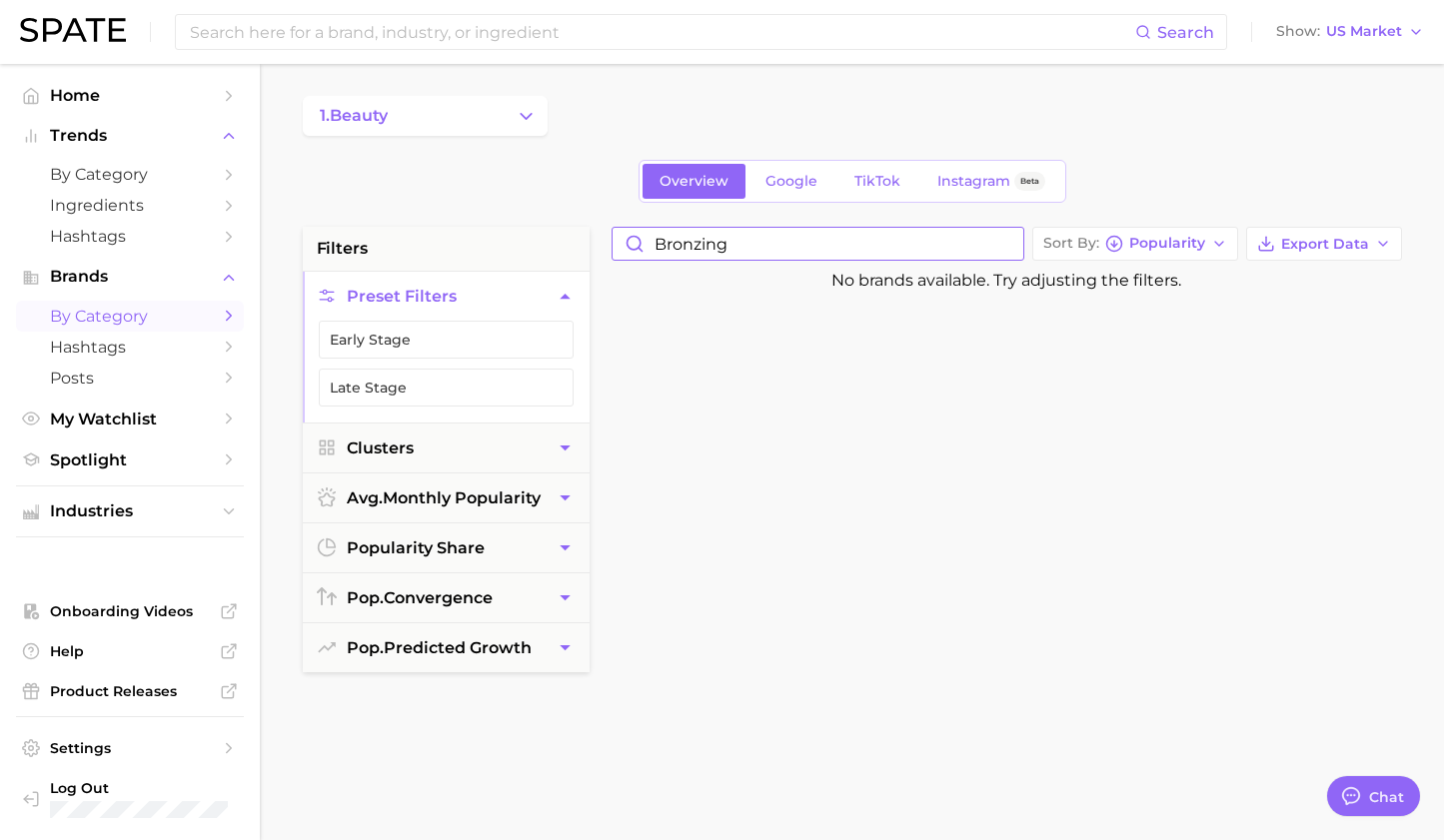 type 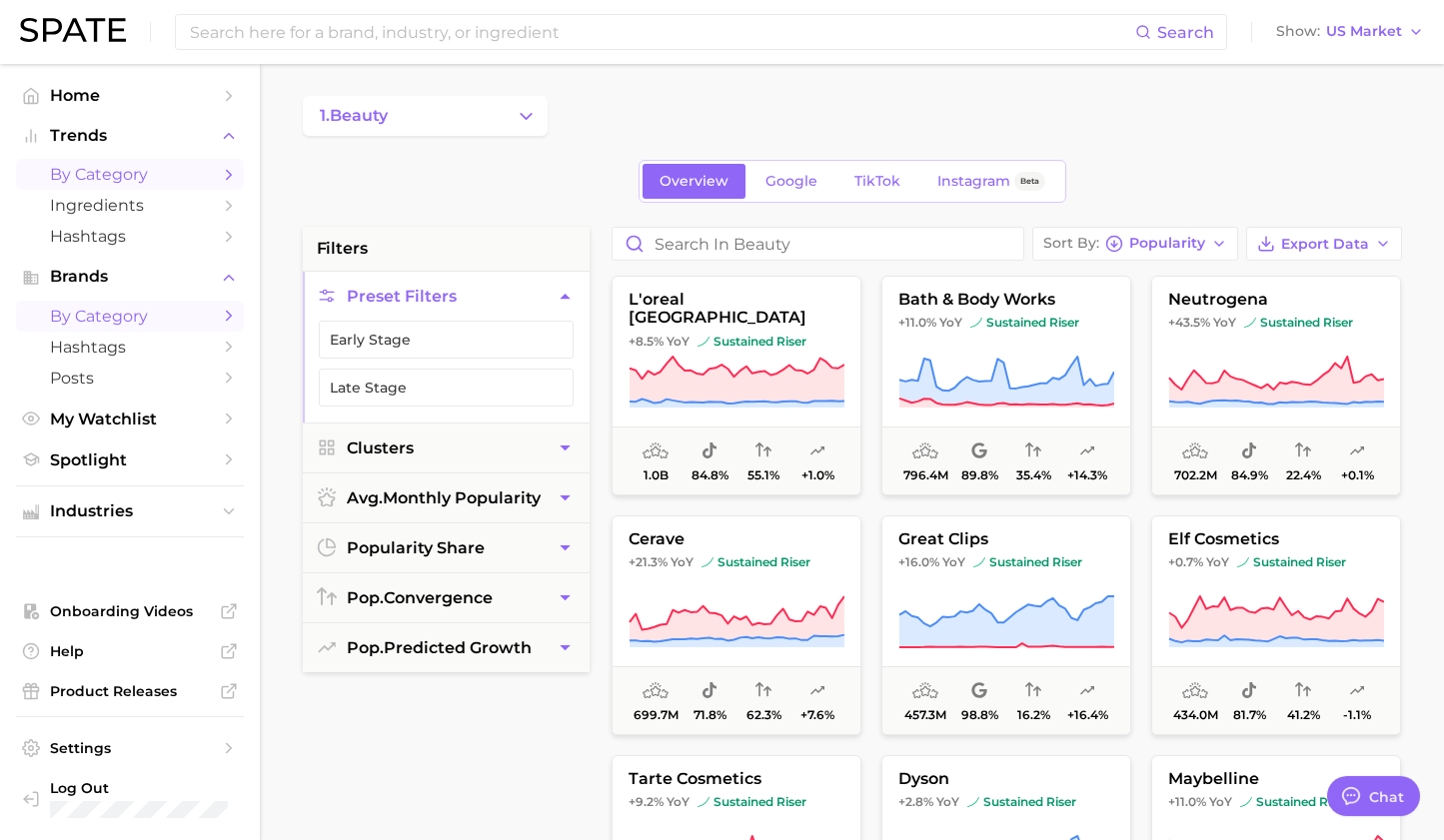 click on "by Category" at bounding box center (130, 174) 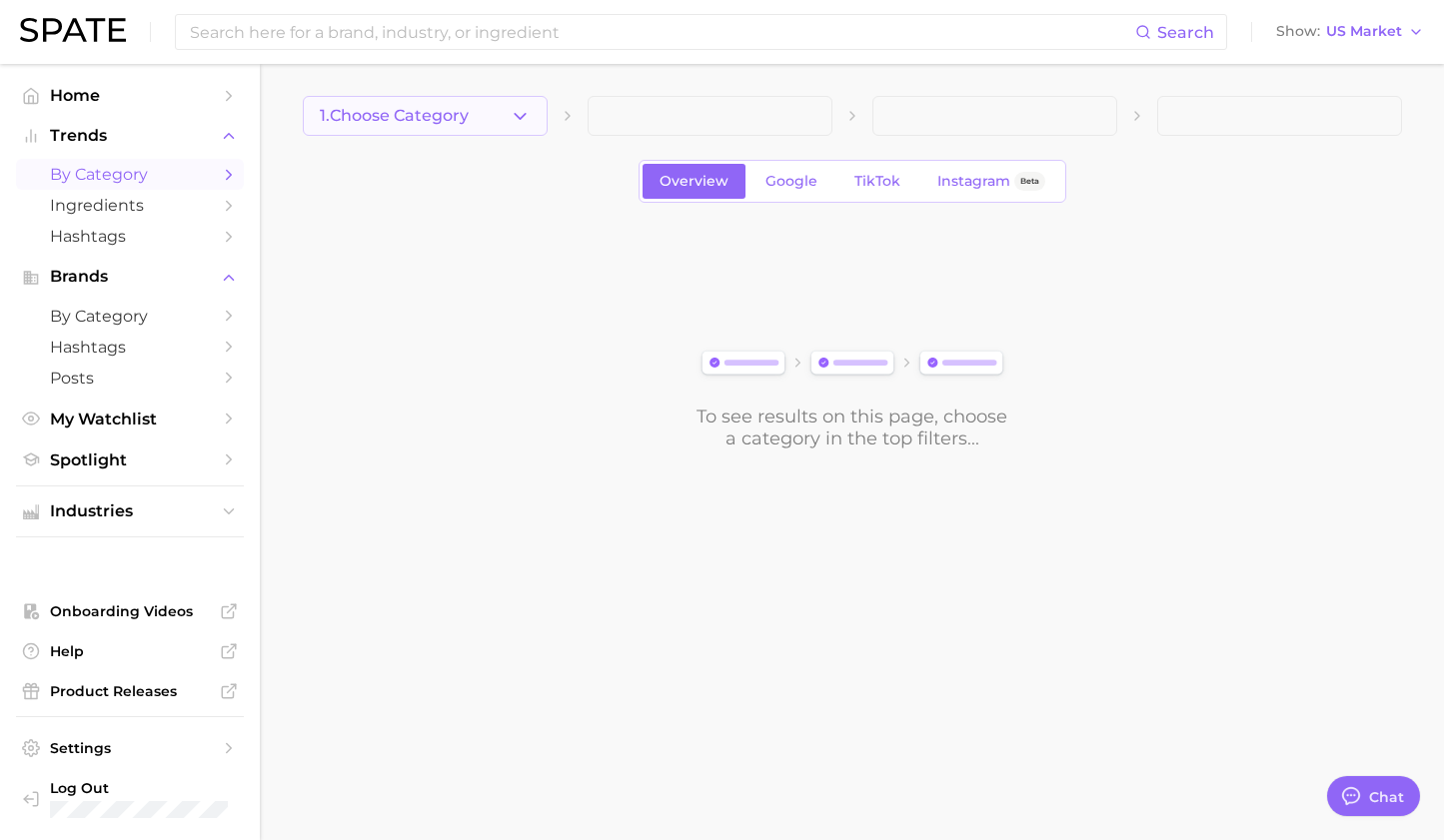 click on "1.  Choose Category" at bounding box center [394, 116] 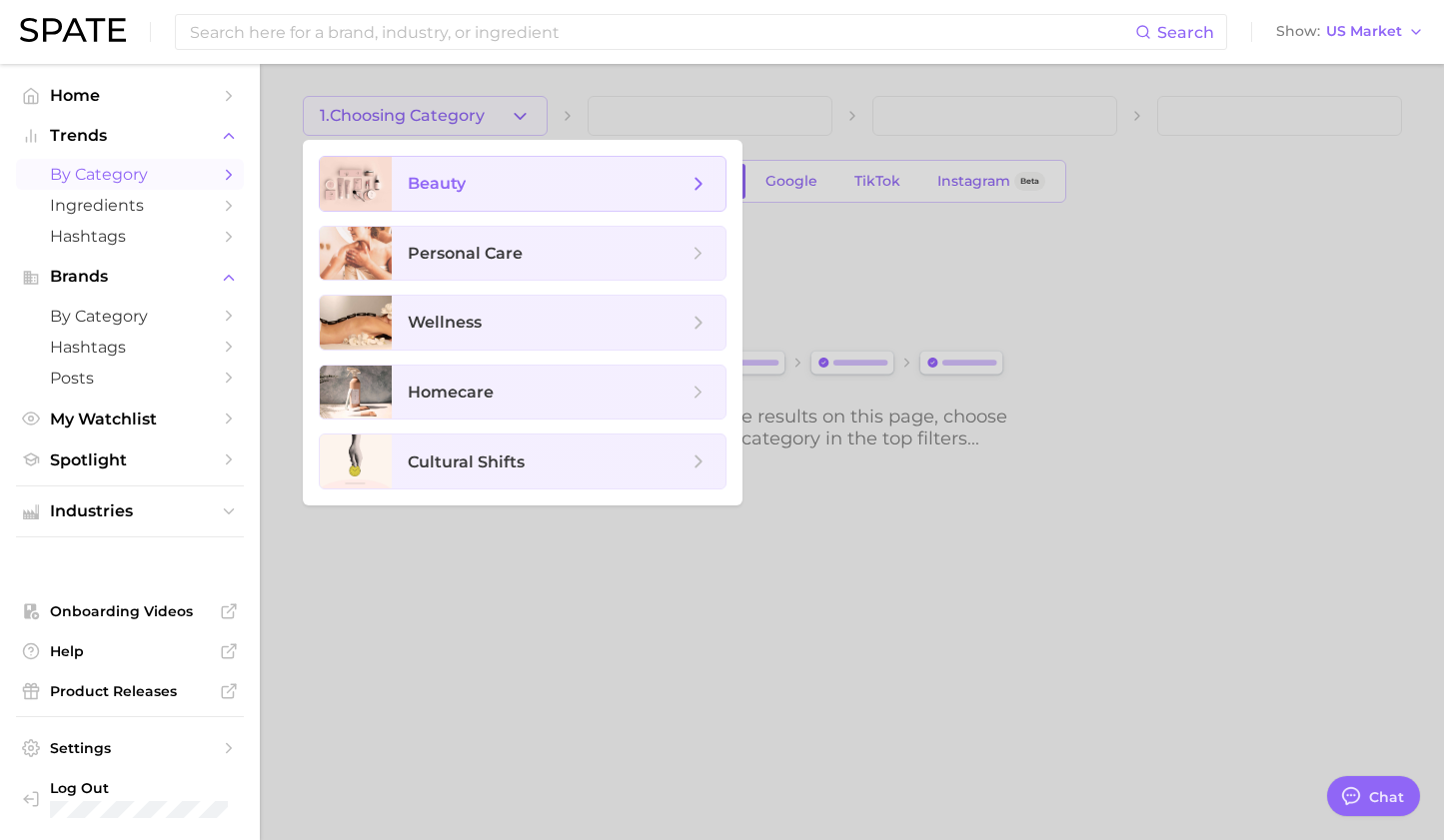 click on "beauty" at bounding box center (437, 183) 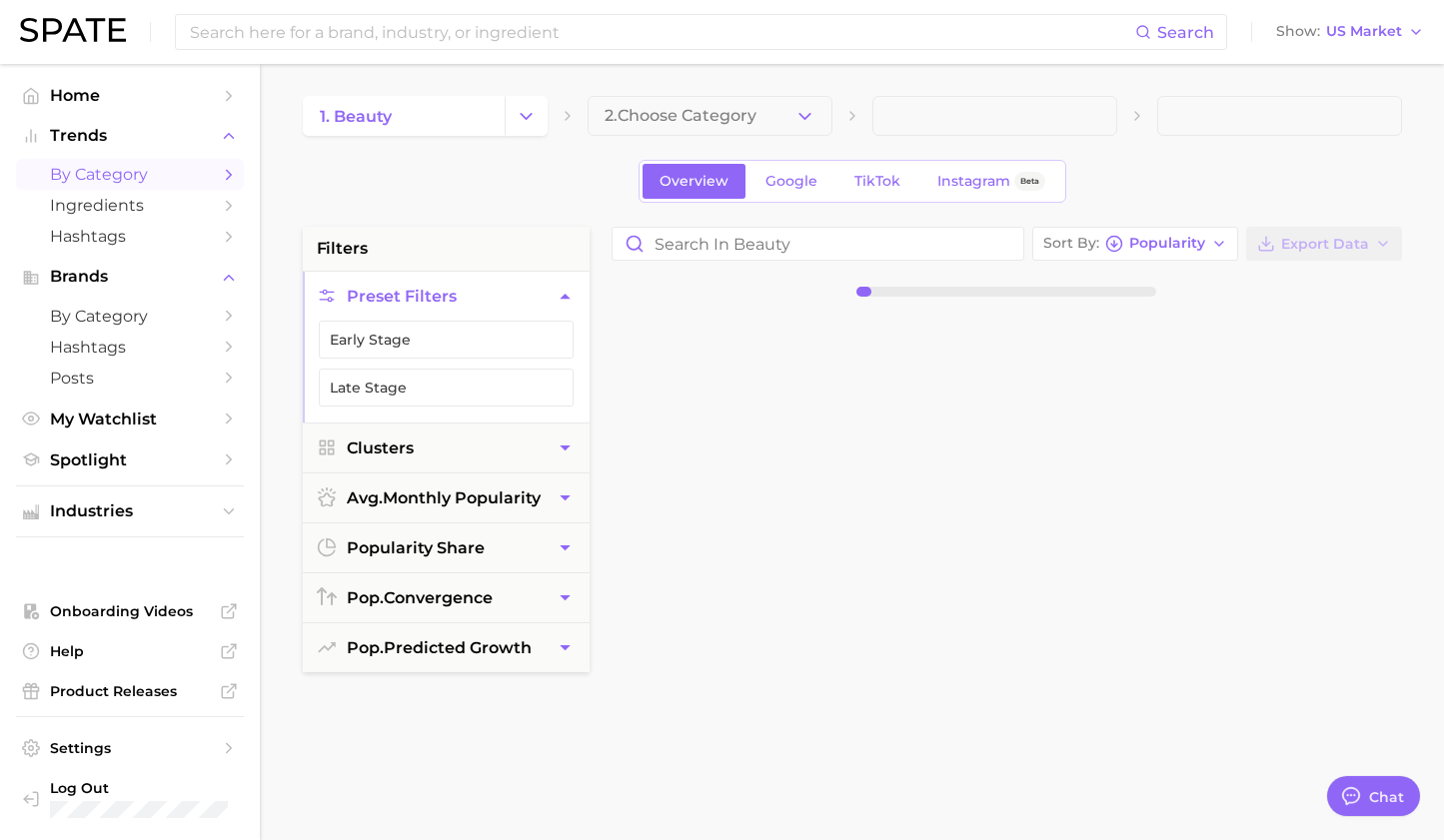 click on "2.  Choose Category" at bounding box center (681, 116) 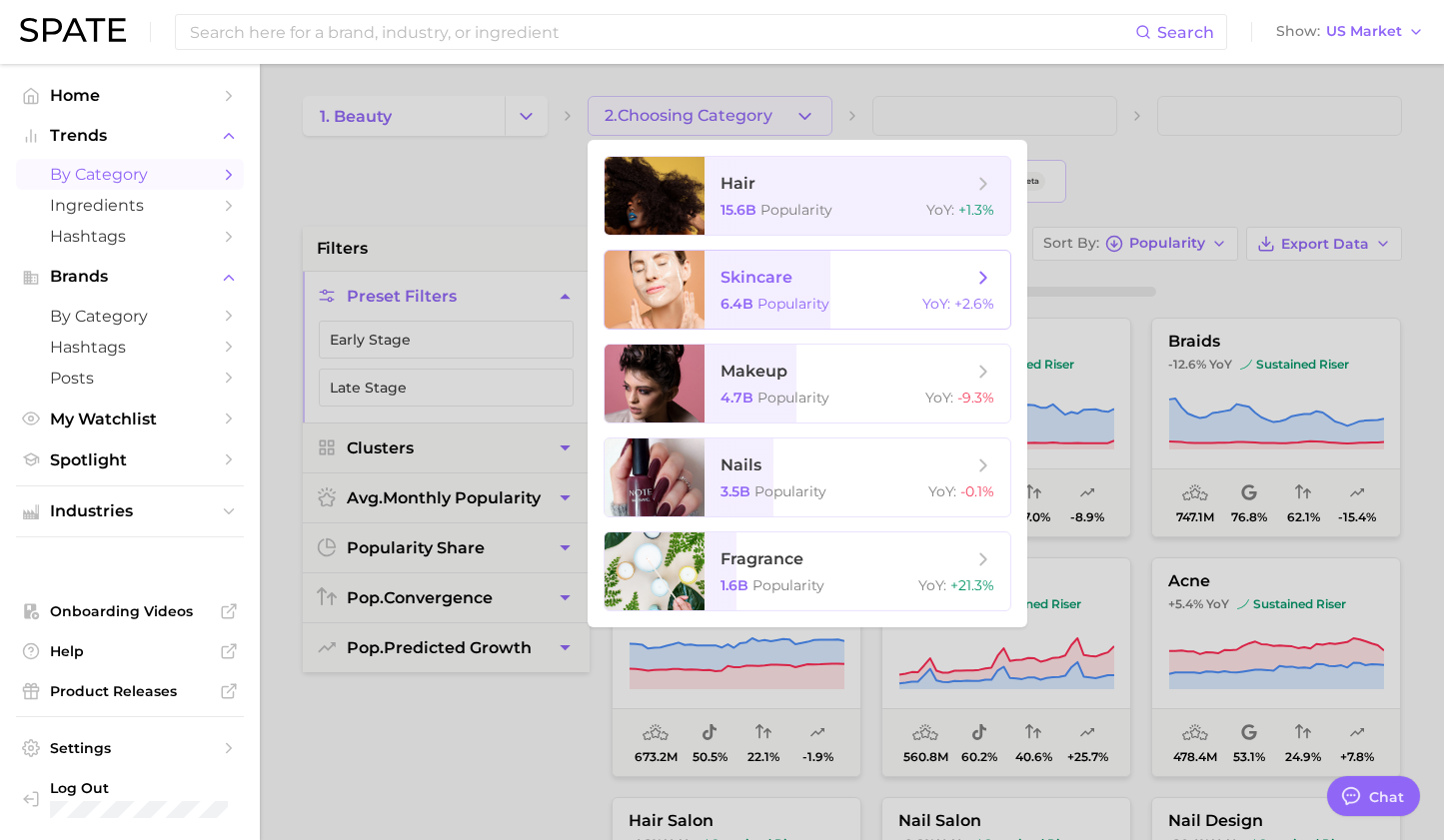 click at bounding box center [655, 290] 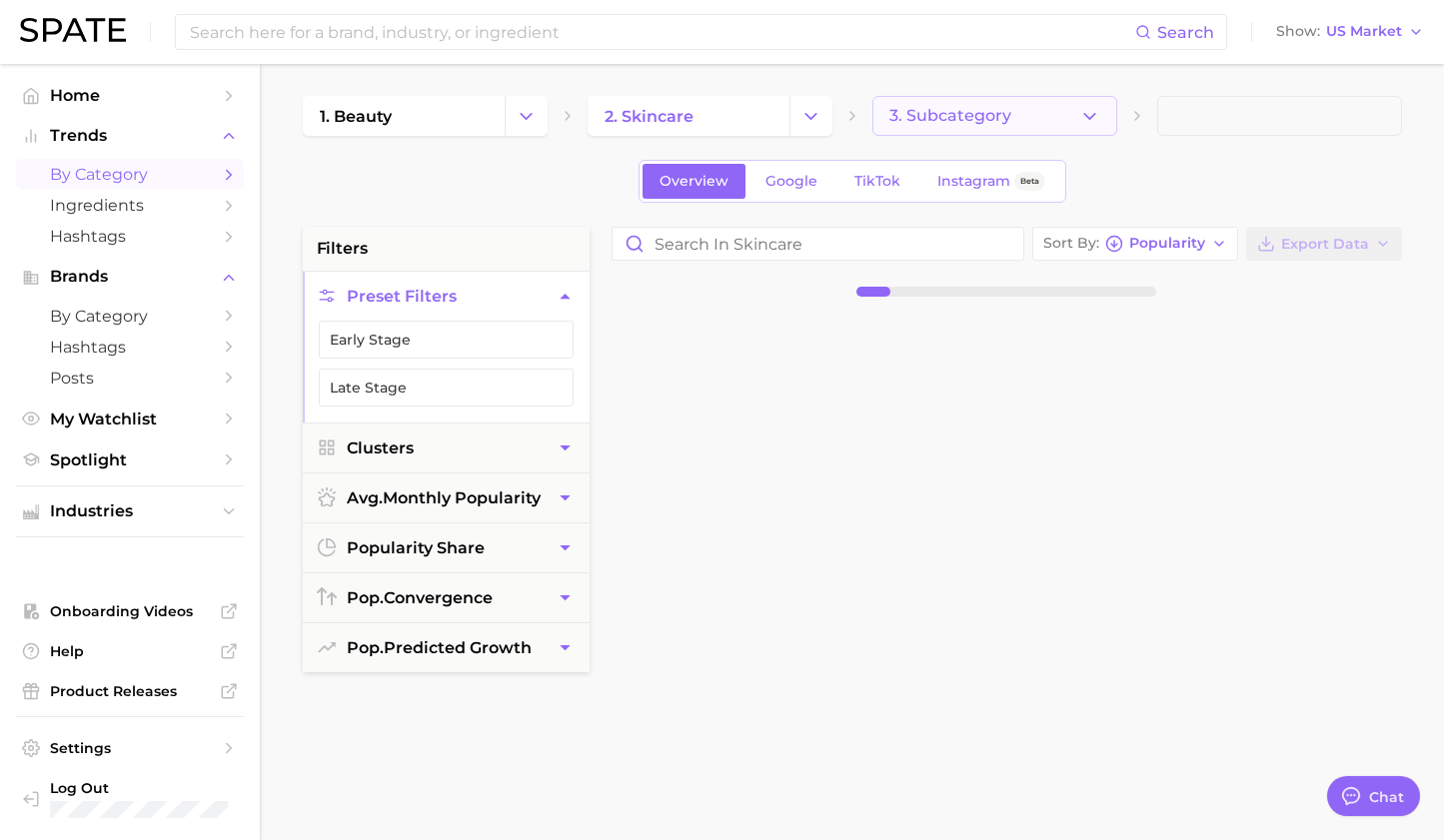 click on "3. Subcategory" at bounding box center [950, 116] 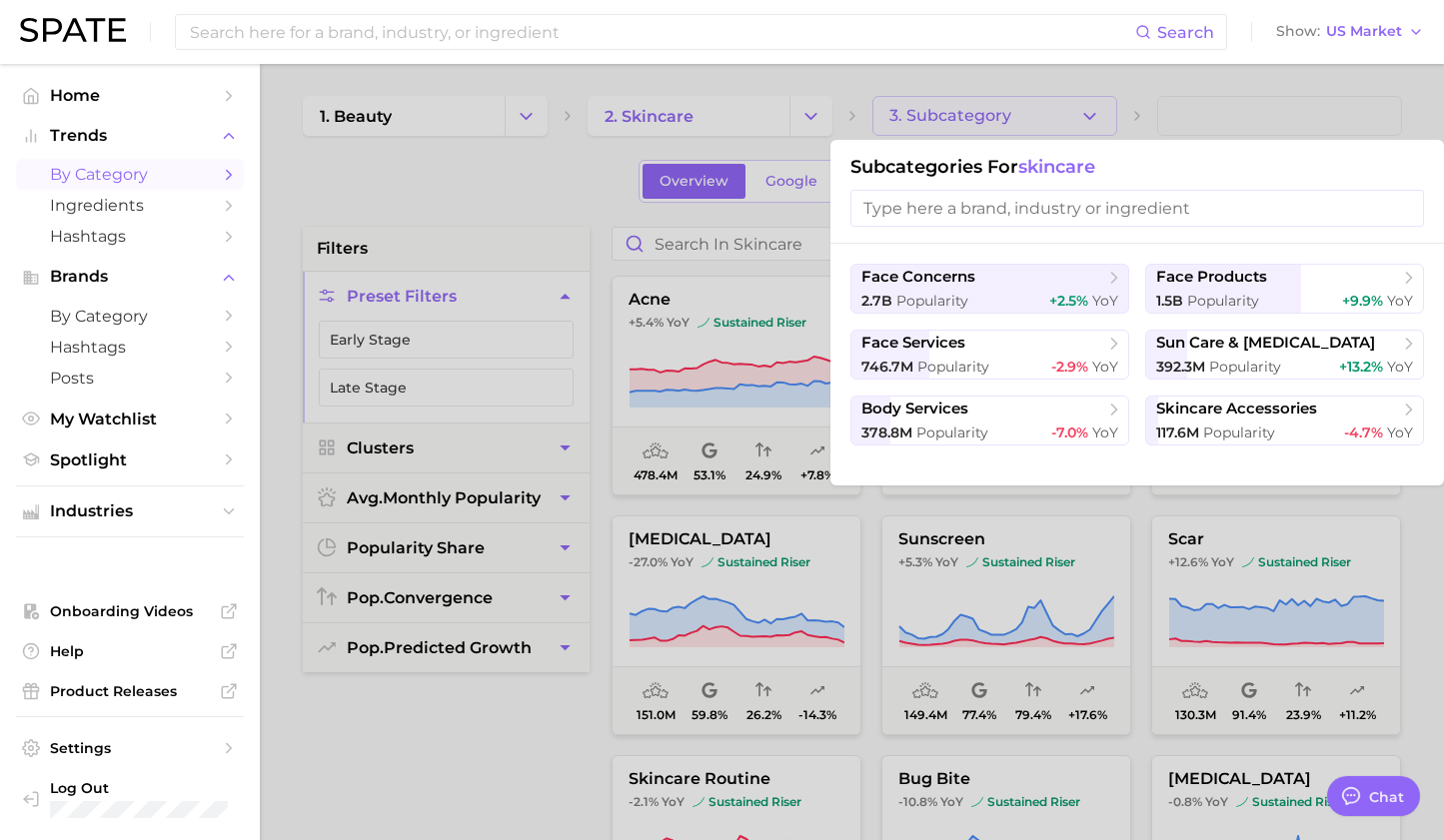 click at bounding box center [1137, 208] 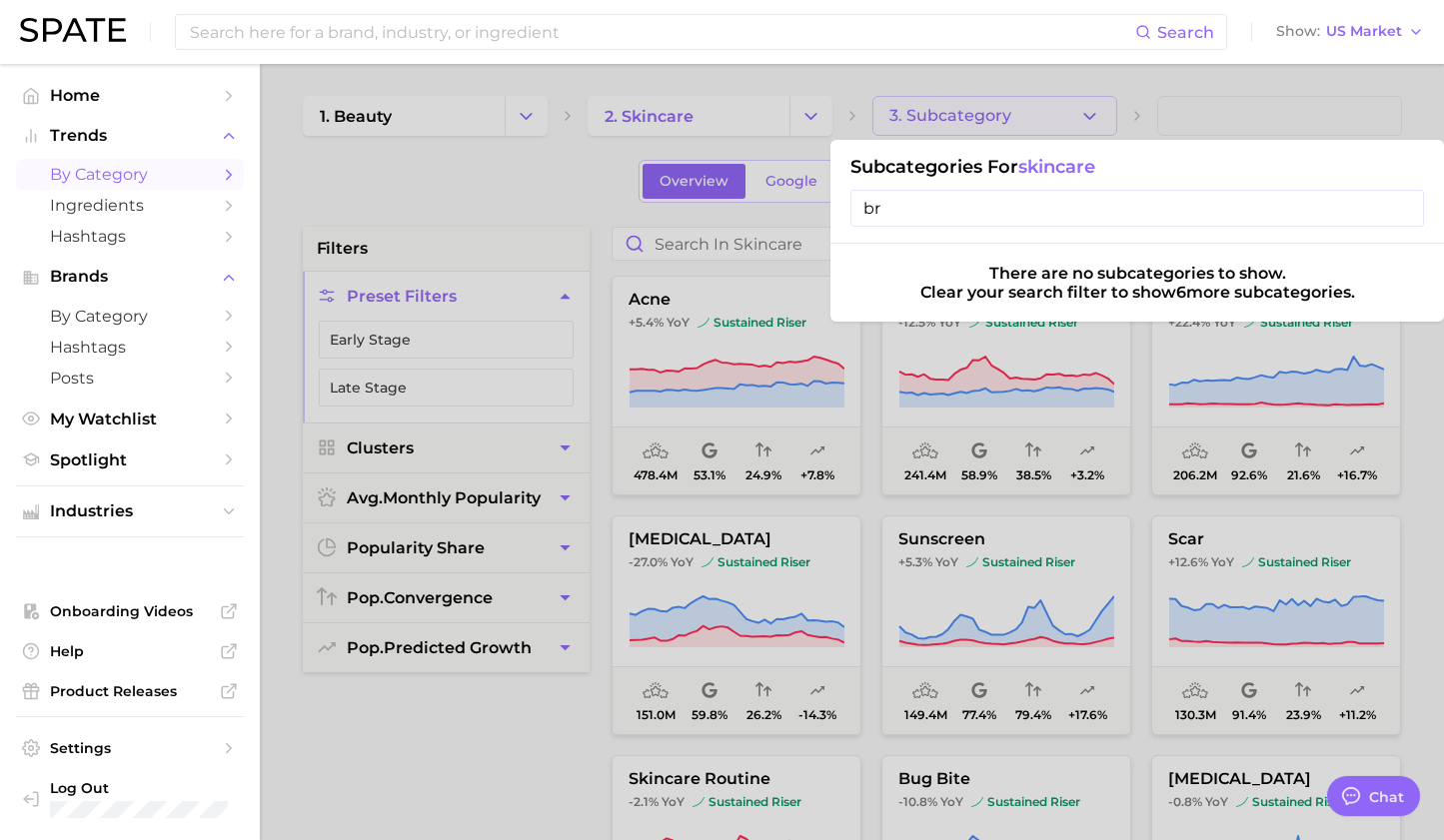 type on "b" 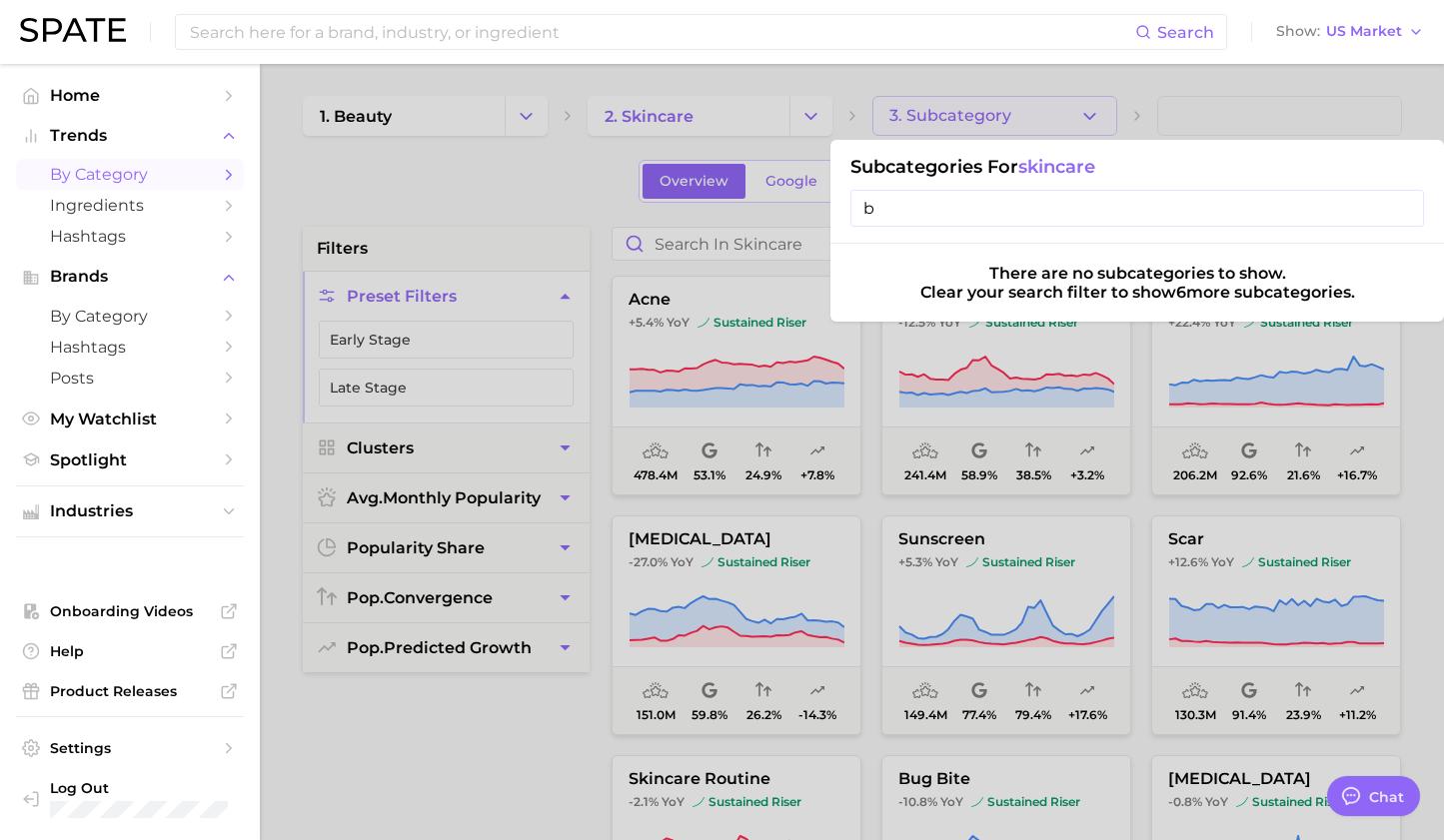 type 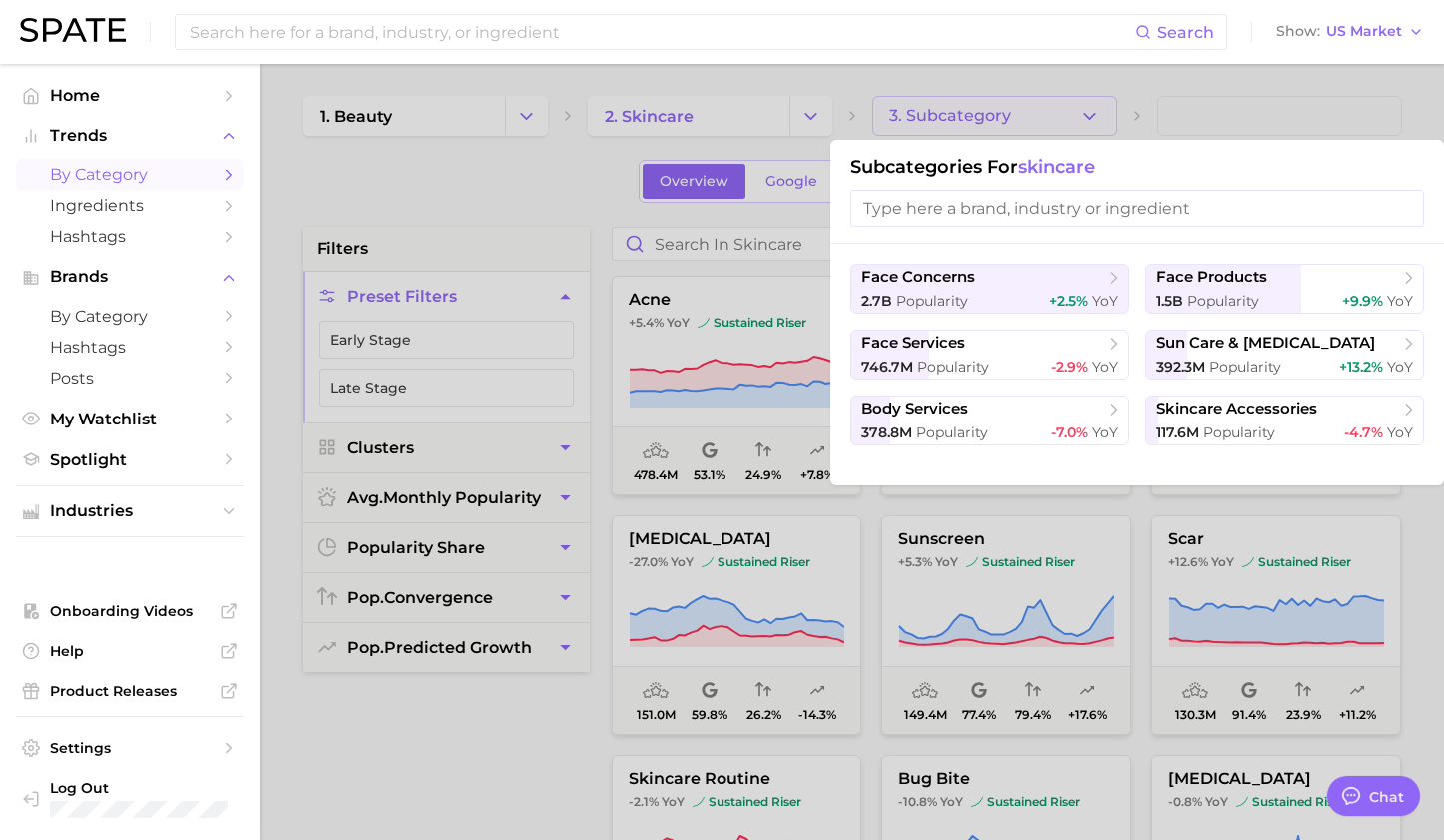 click at bounding box center (722, 420) 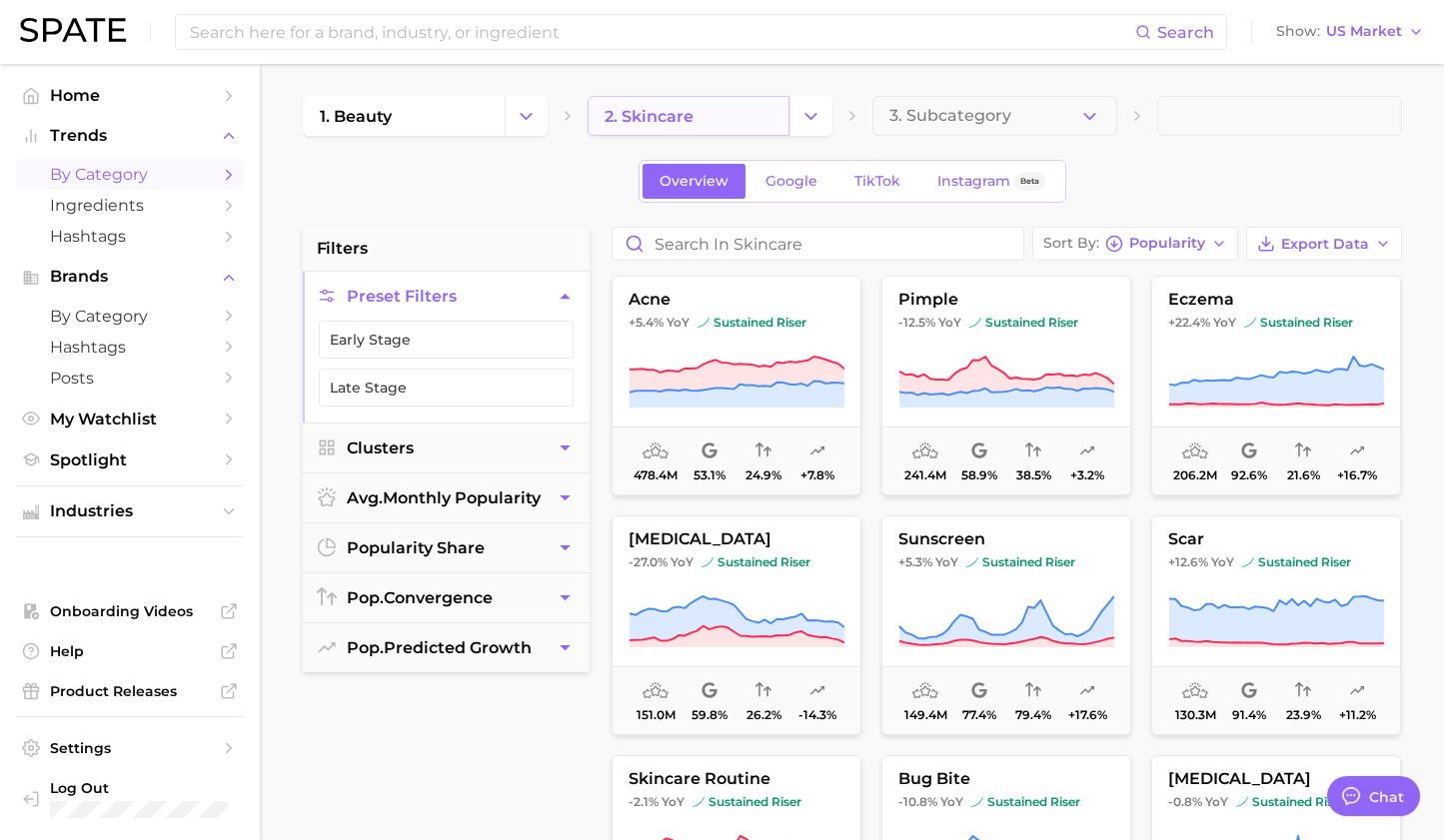 click on "2. skincare" at bounding box center [689, 116] 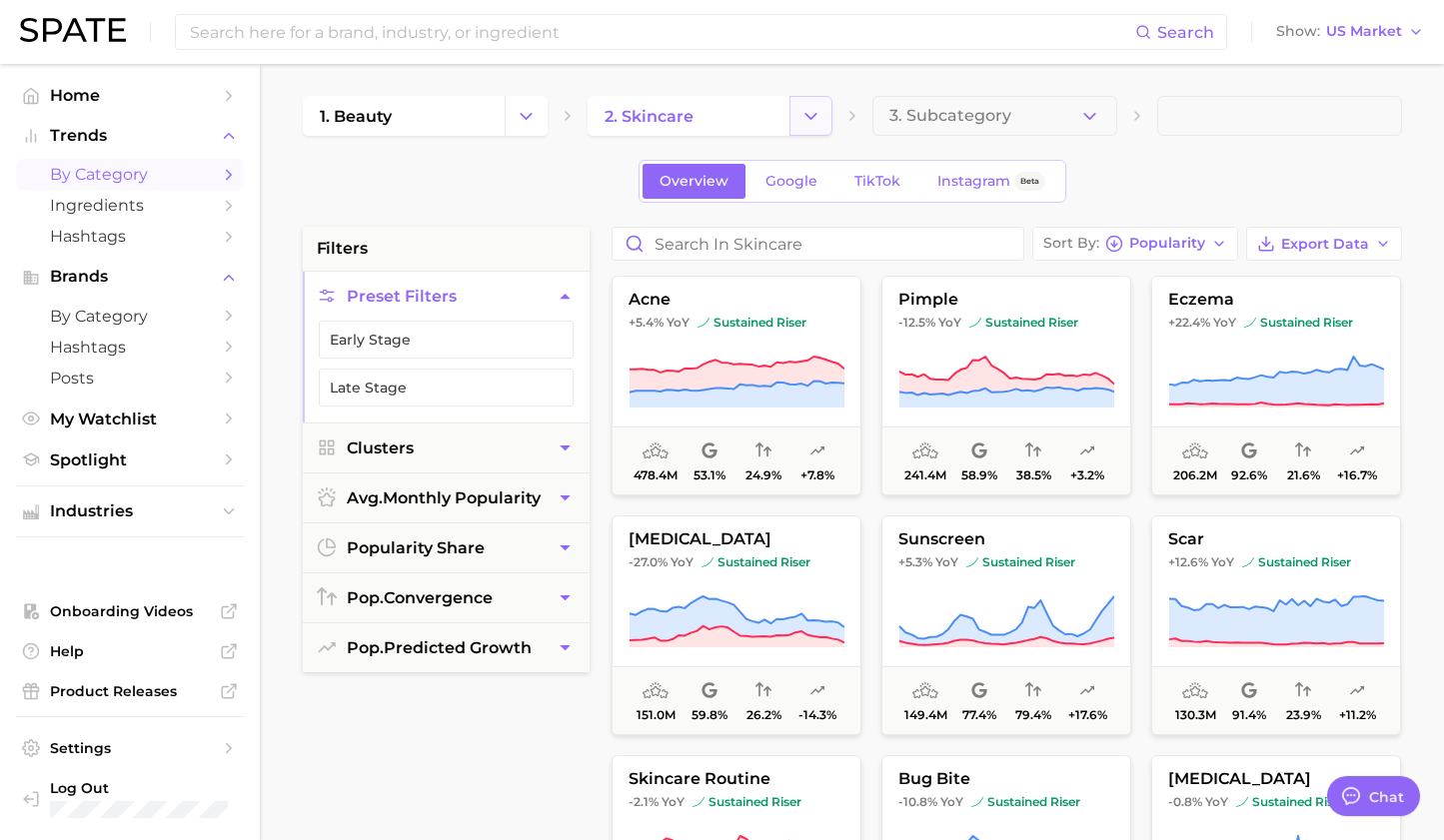 click 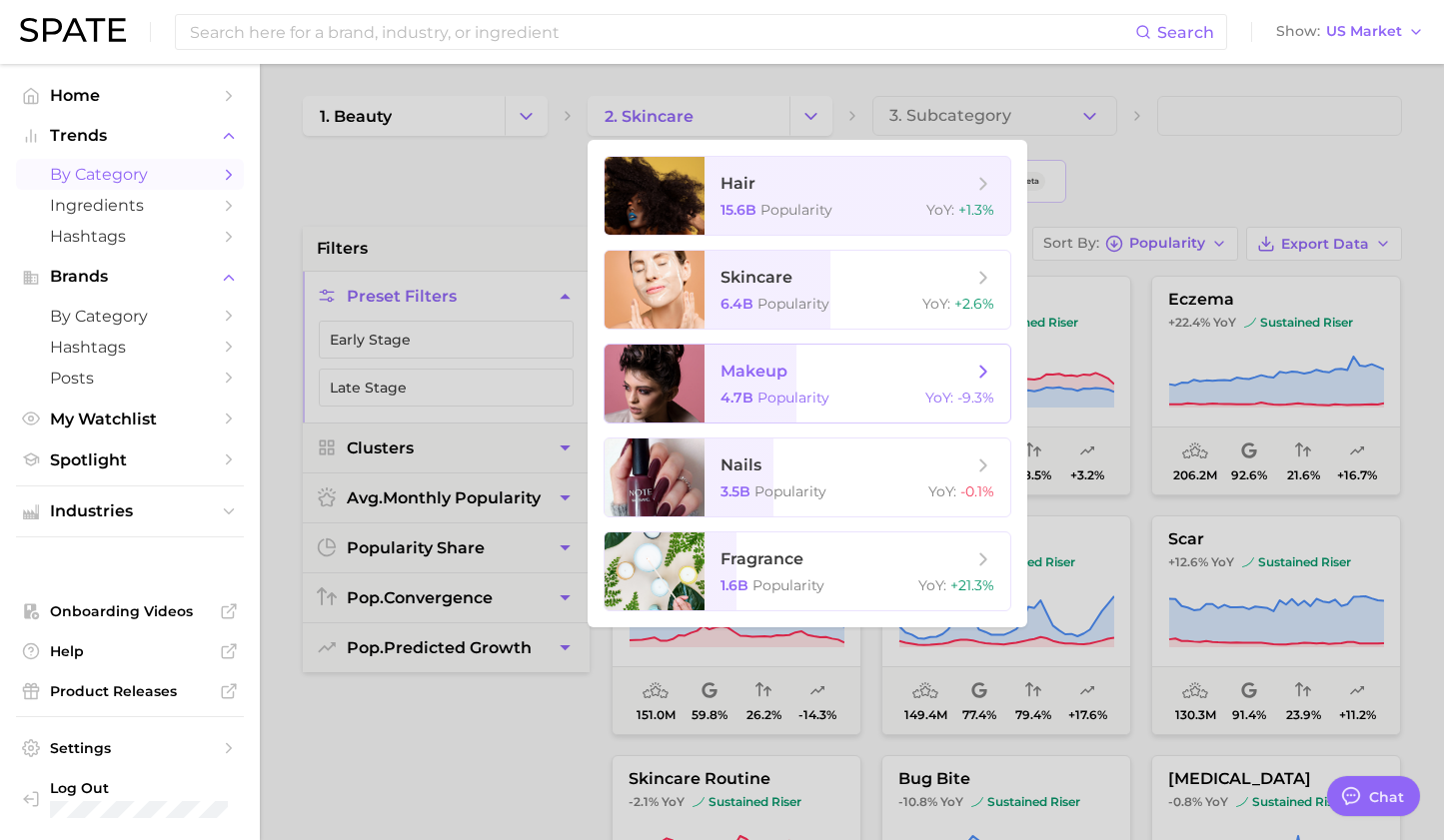 click on "makeup 4.7b   Popularity YoY :   -9.3%" at bounding box center (857, 384) 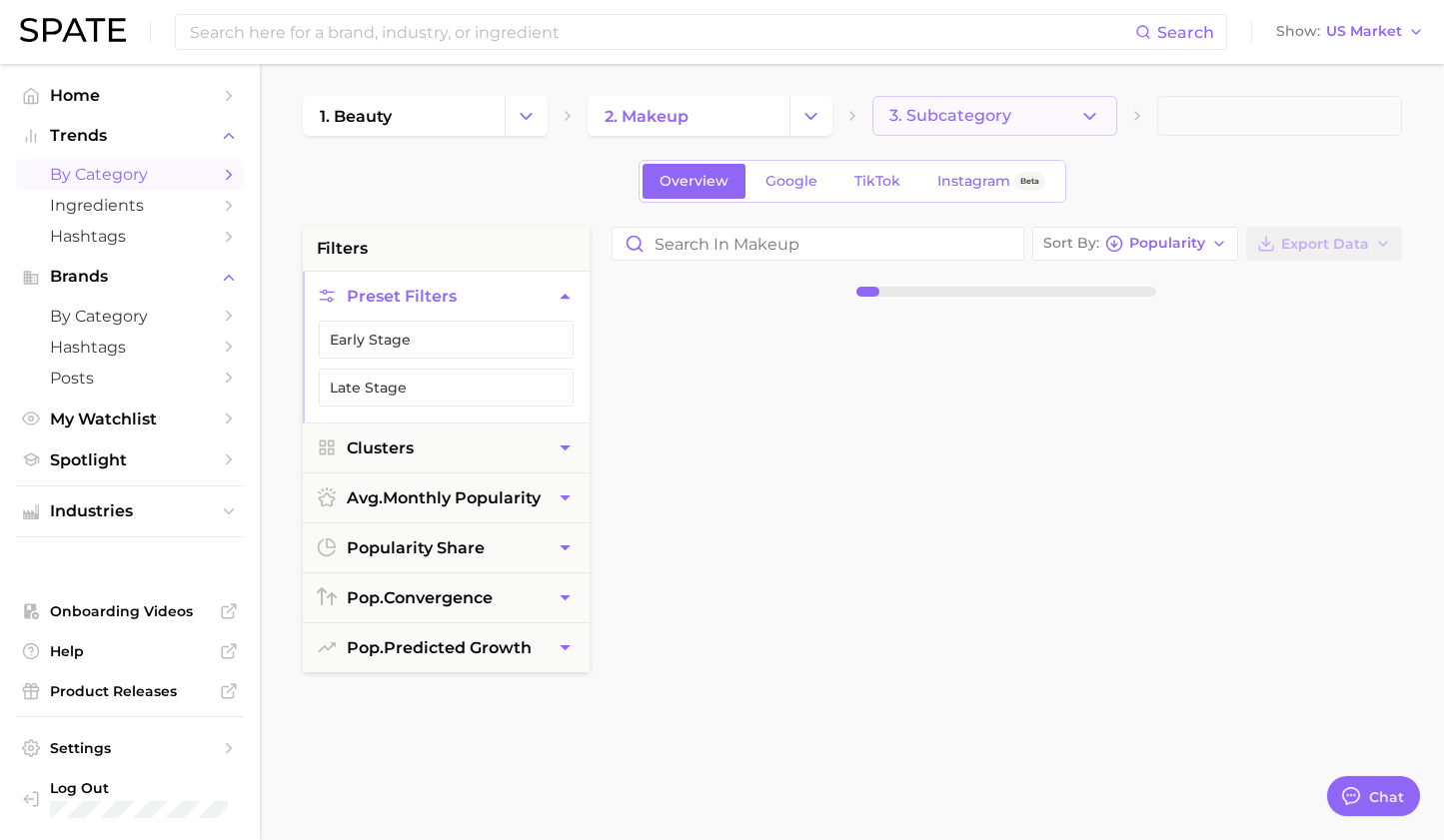 click on "3. Subcategory" at bounding box center (950, 116) 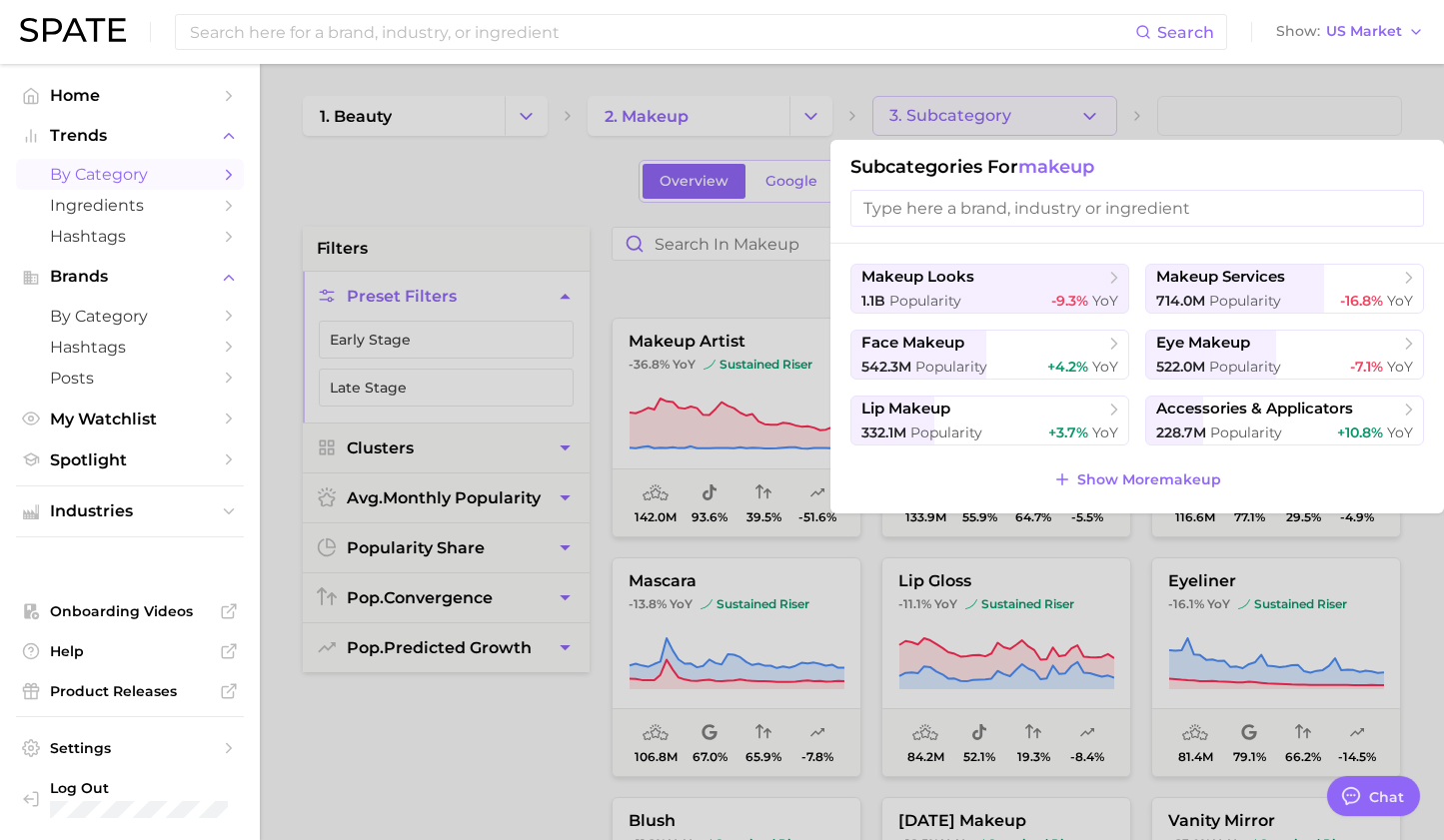 type 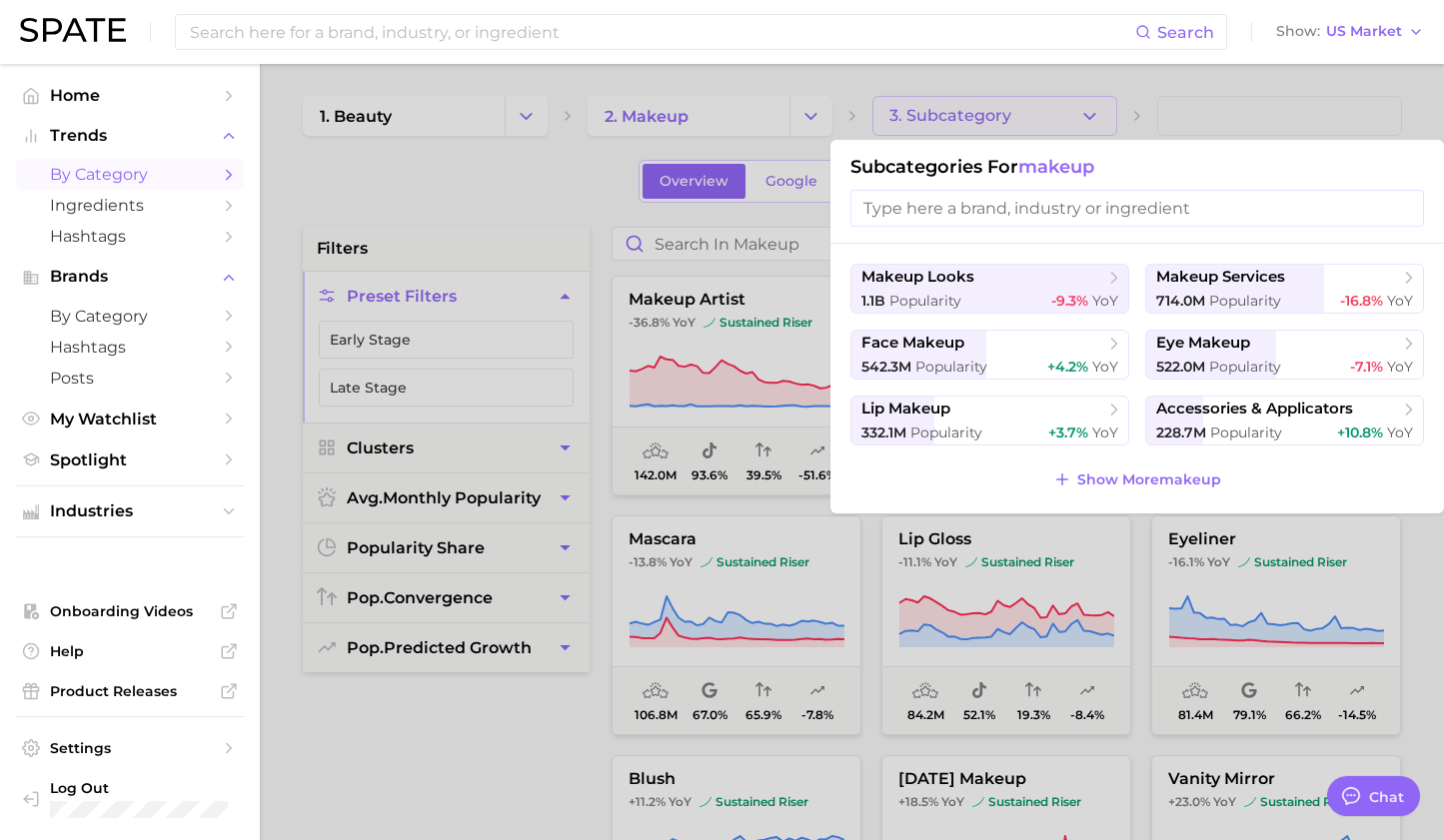 click at bounding box center [1137, 208] 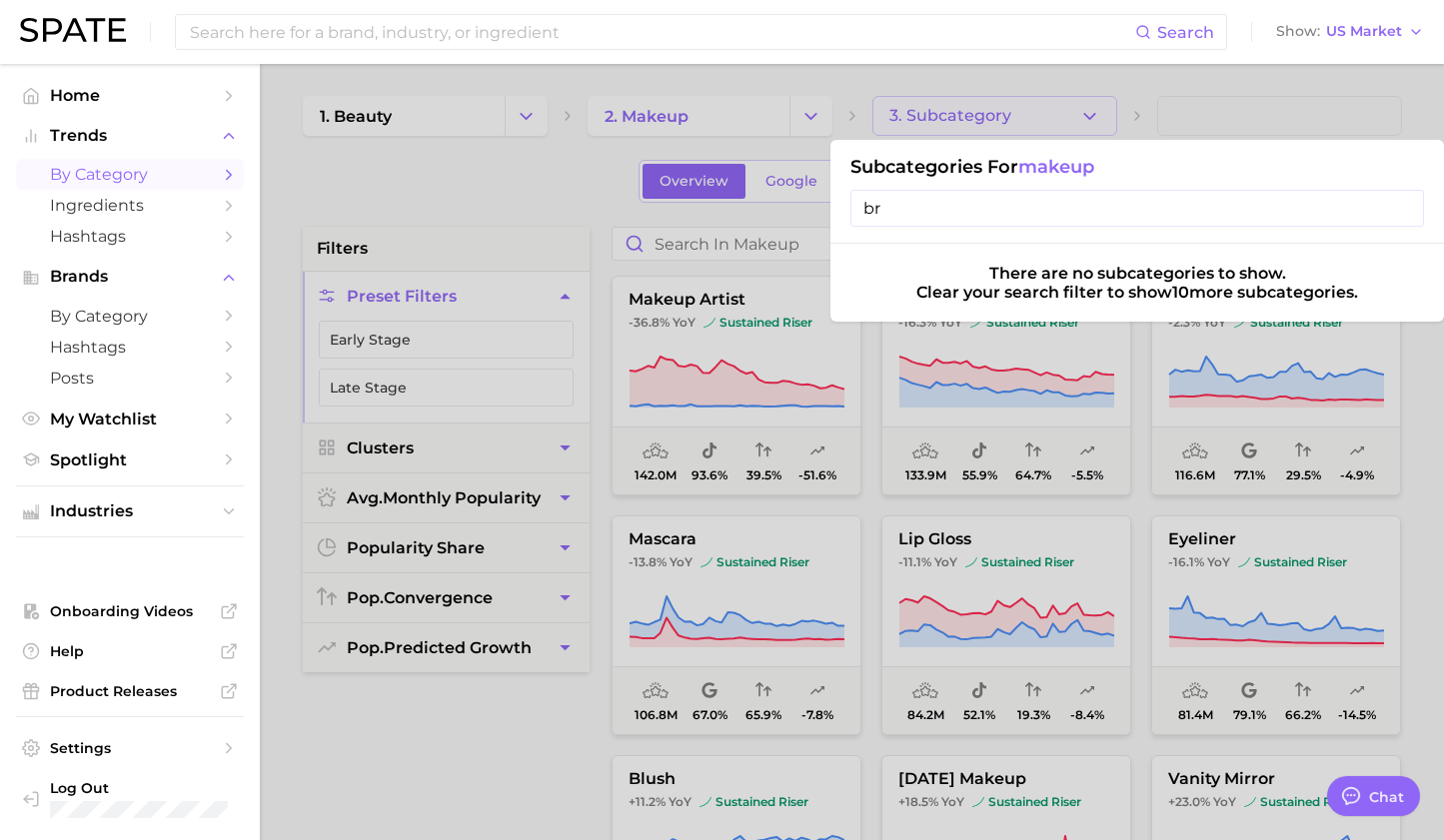 type on "b" 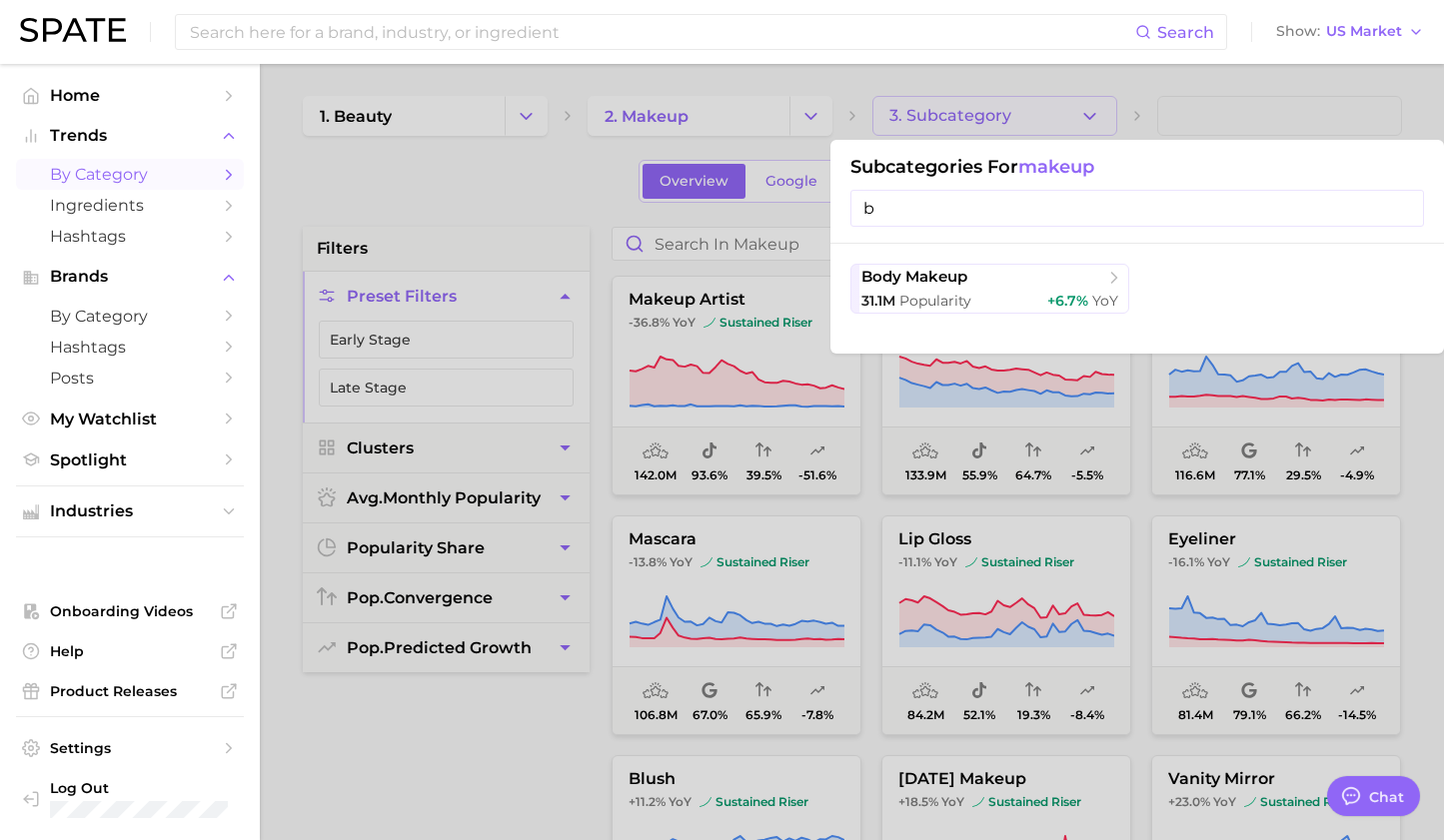 type 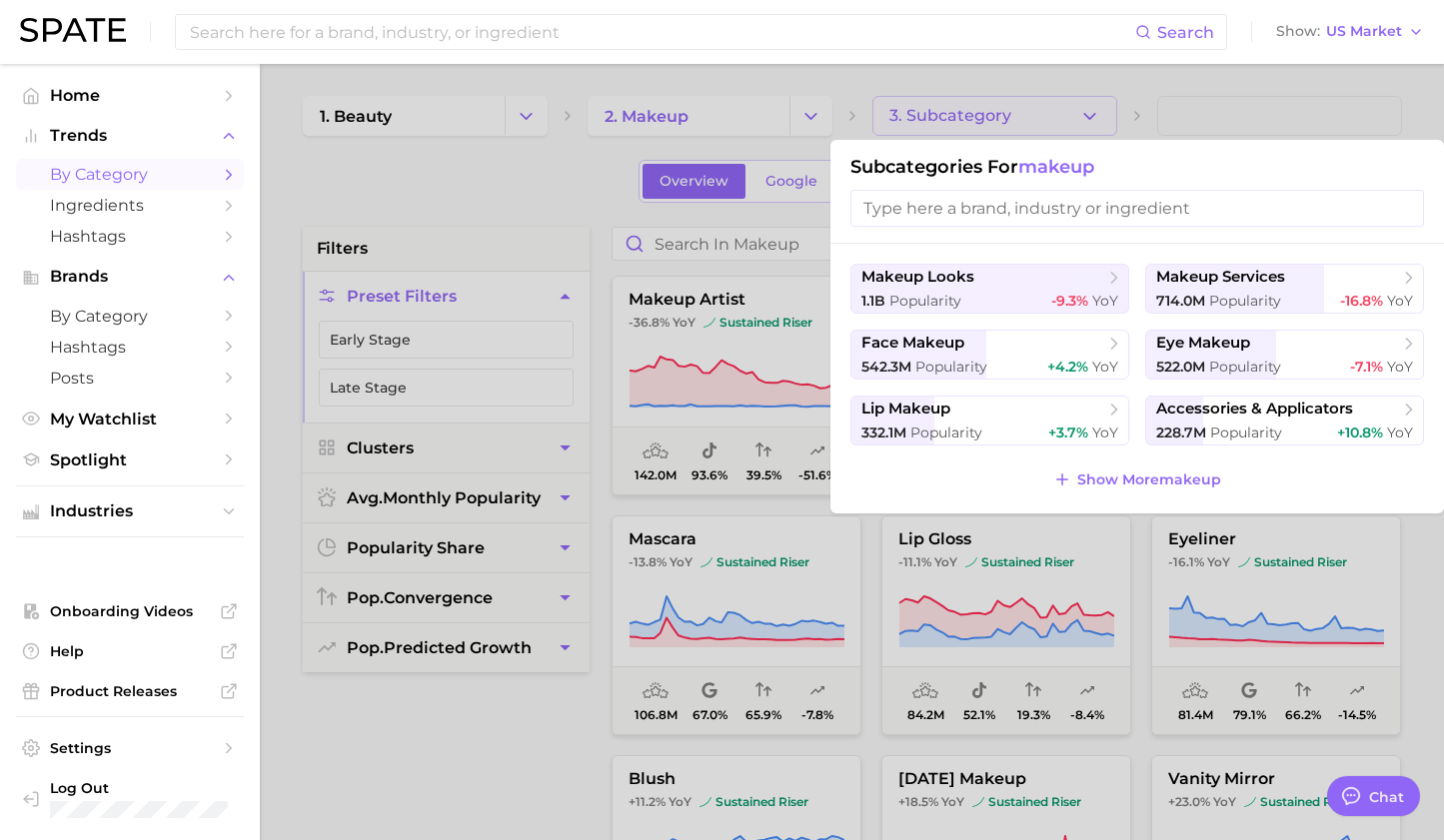 click at bounding box center (722, 420) 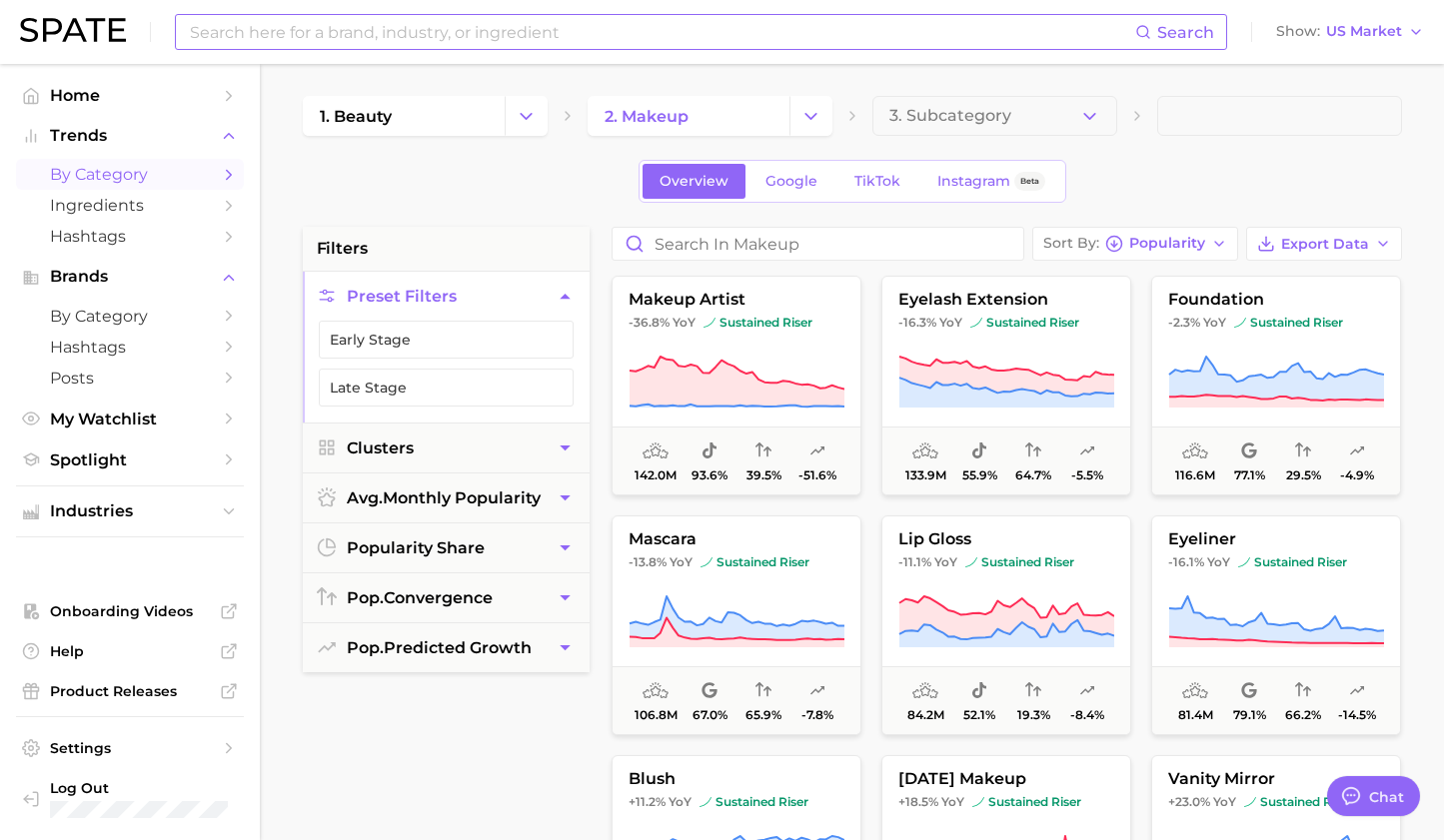 click at bounding box center (662, 32) 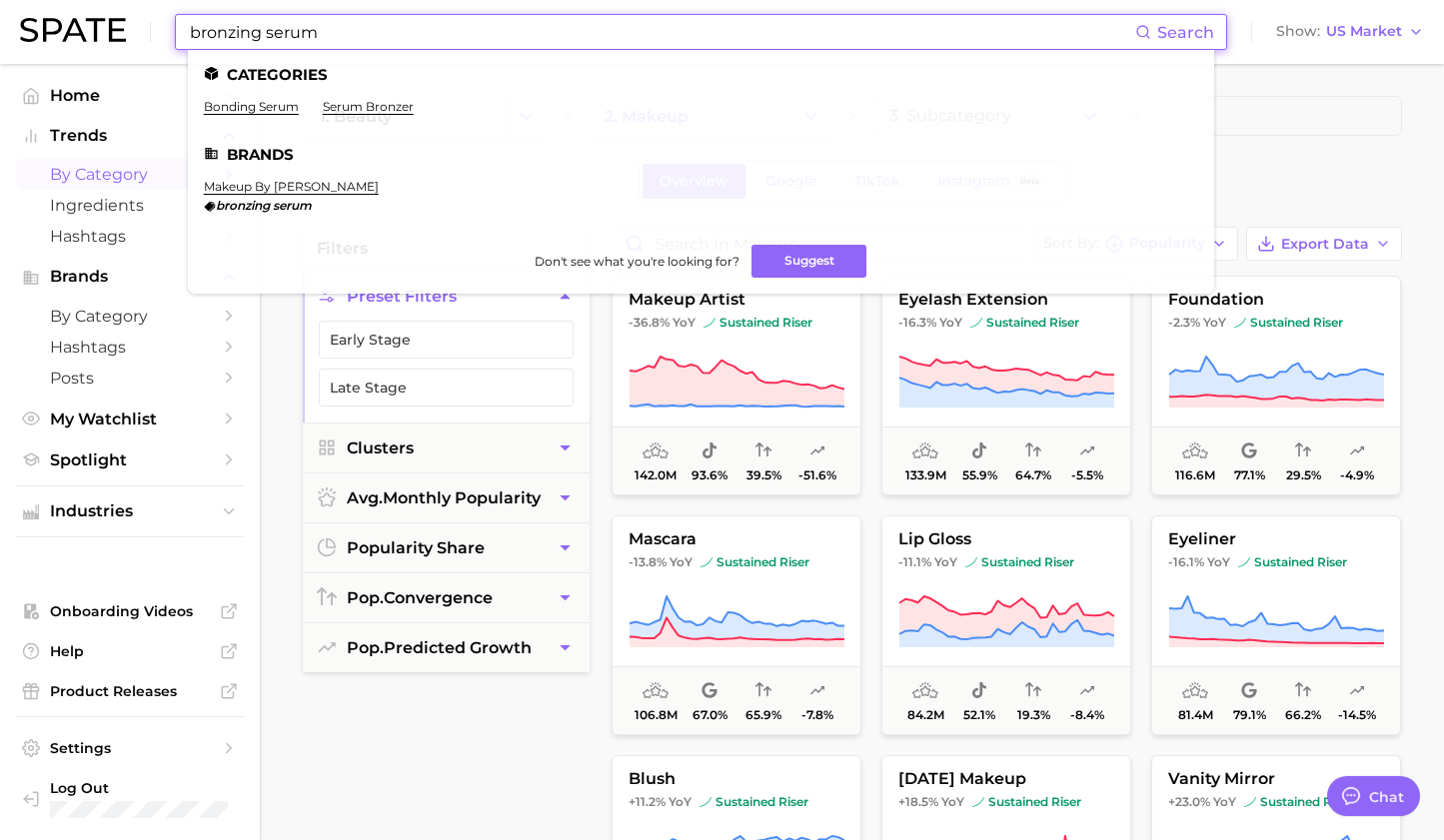 drag, startPoint x: 270, startPoint y: 40, endPoint x: 422, endPoint y: 28, distance: 152.47295 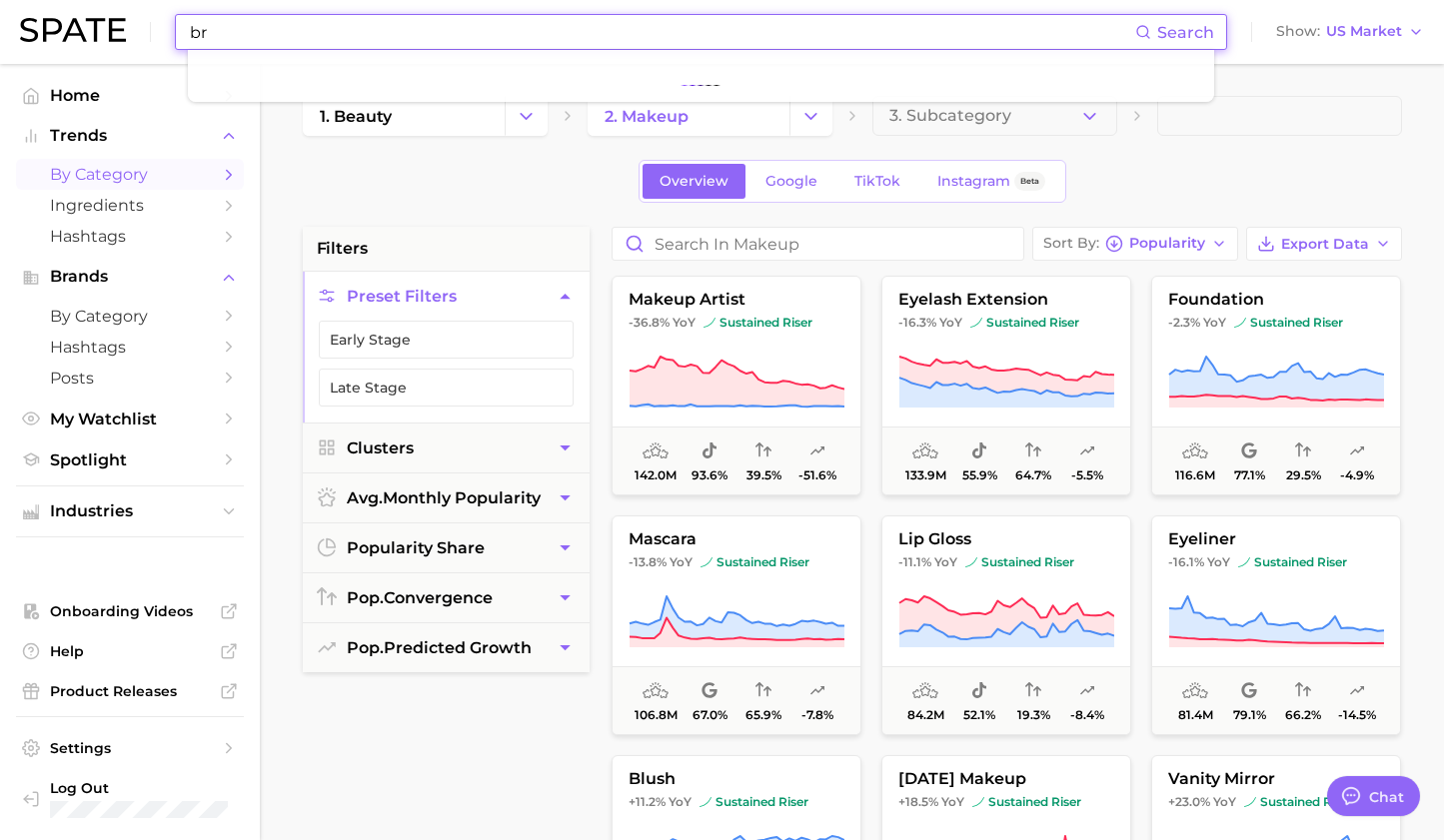 type on "b" 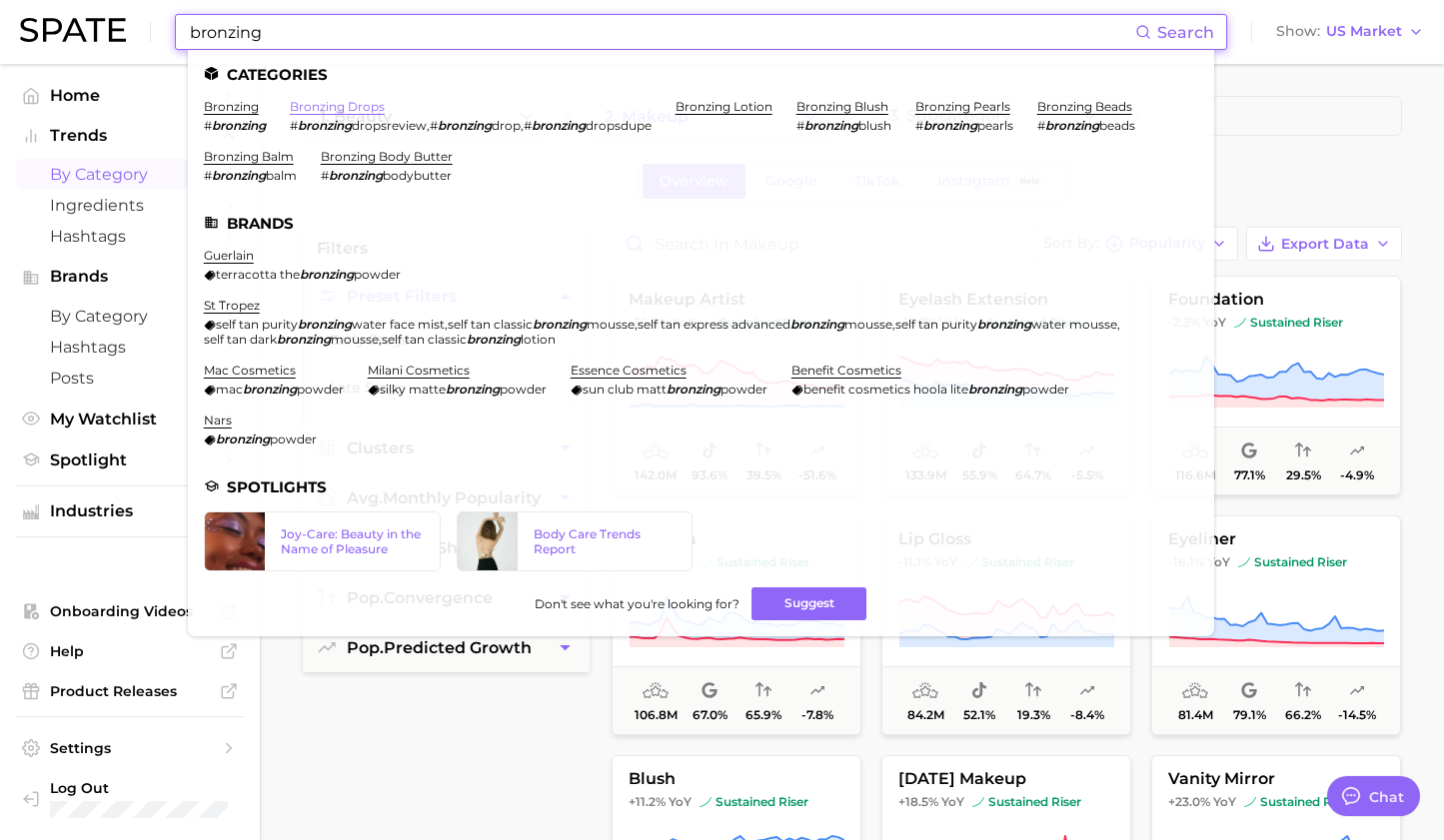 type on "bronzing" 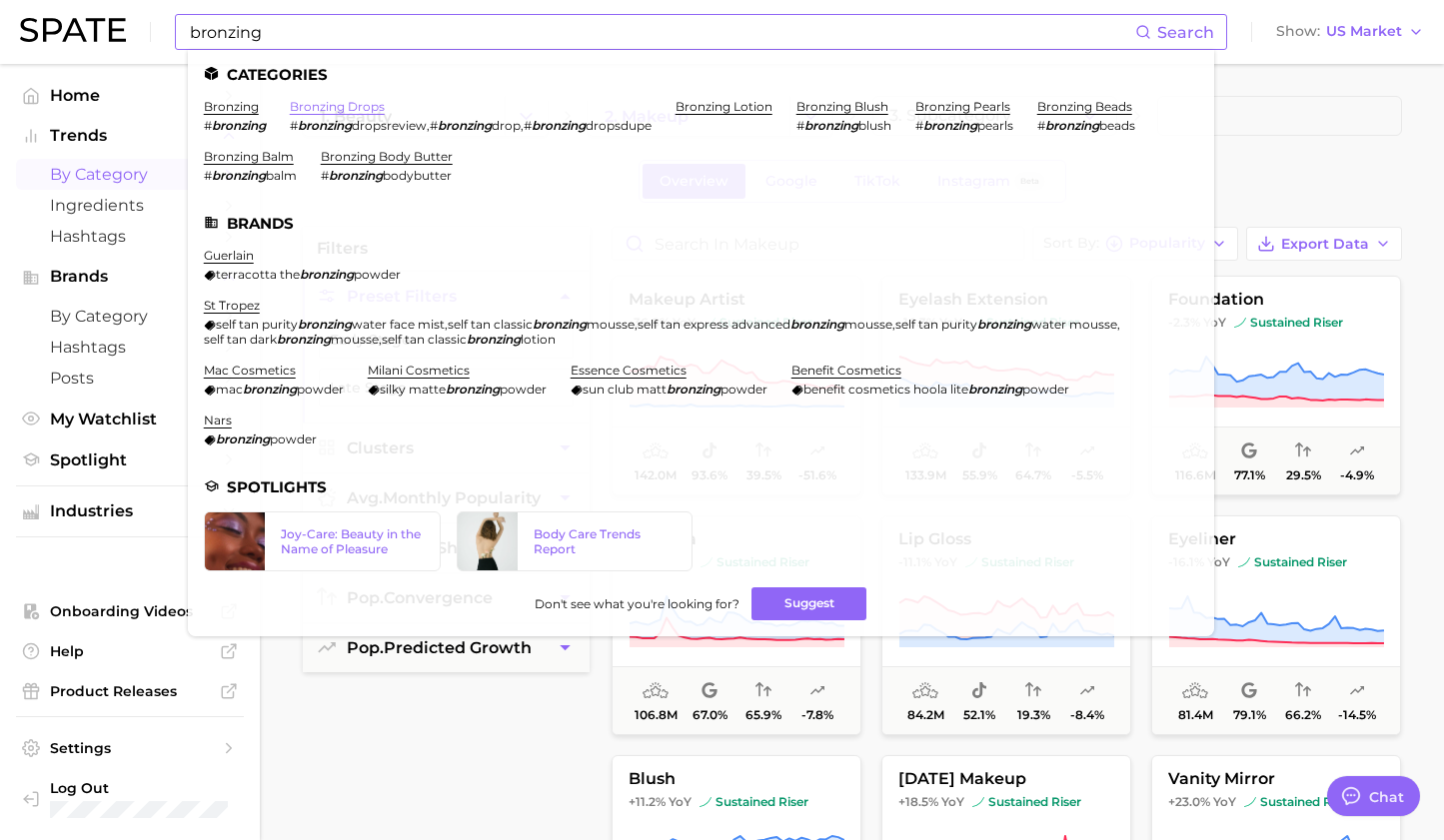 click on "bronzing drops" at bounding box center (337, 106) 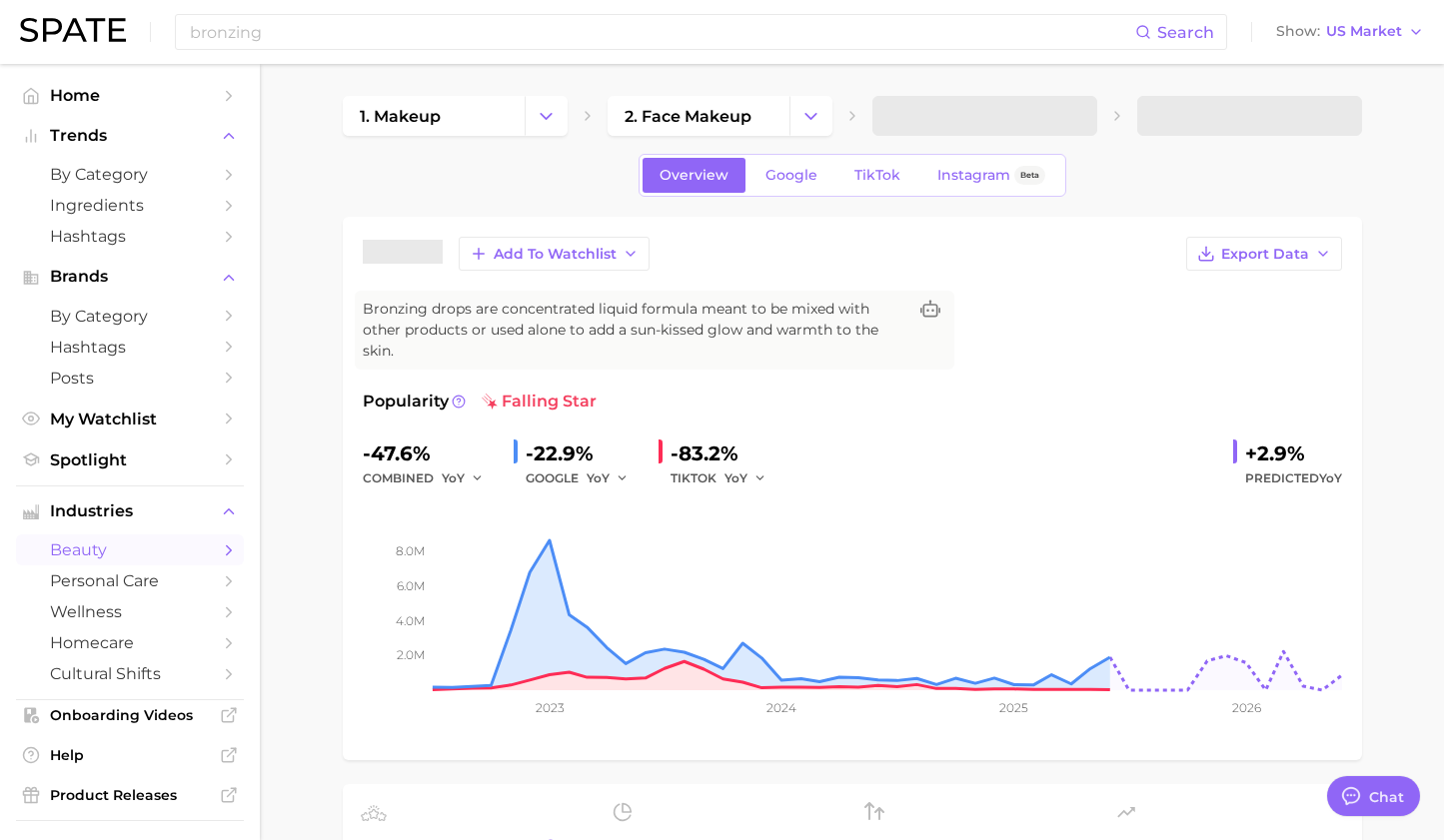 type on "x" 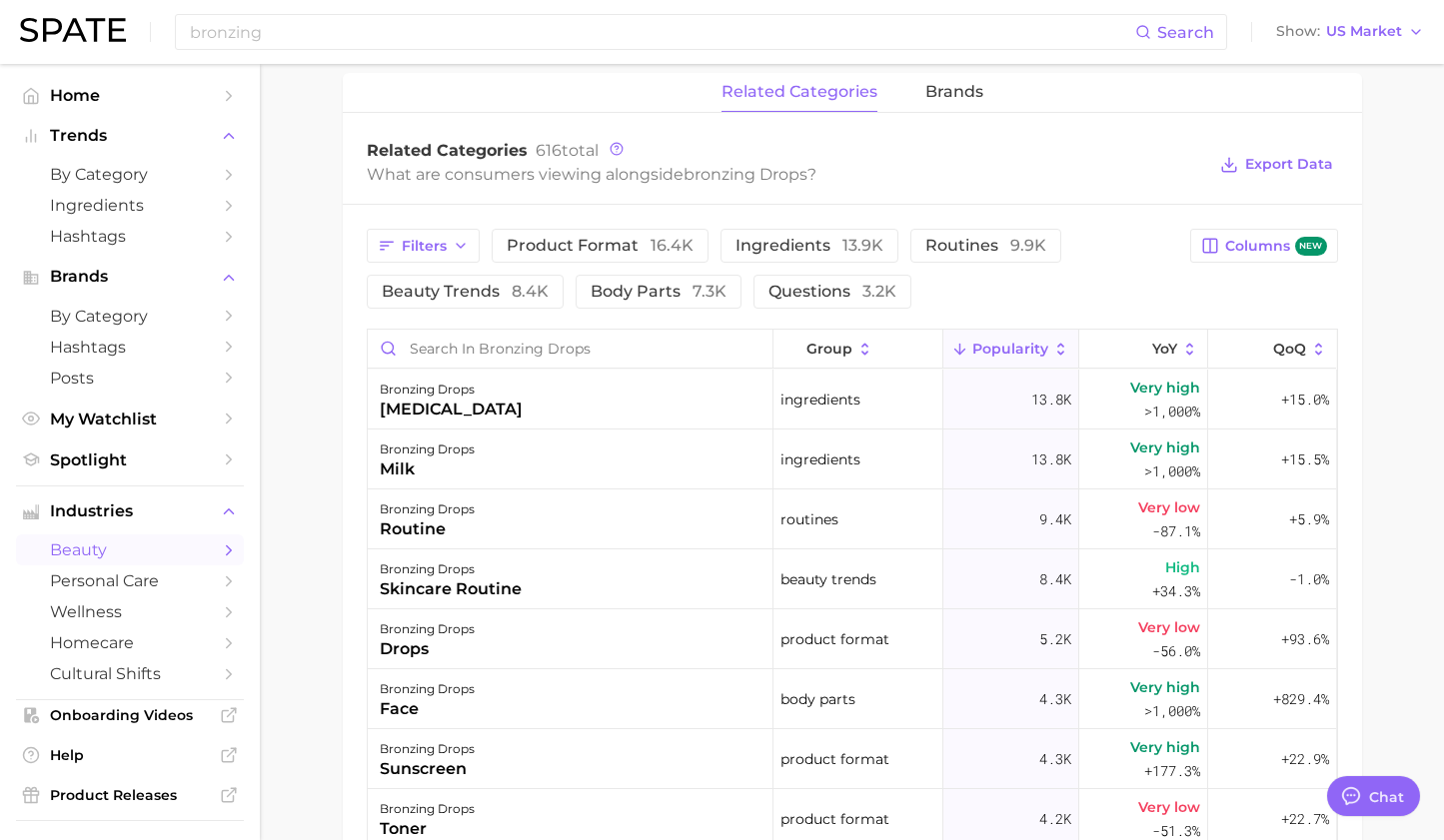 scroll, scrollTop: 952, scrollLeft: 0, axis: vertical 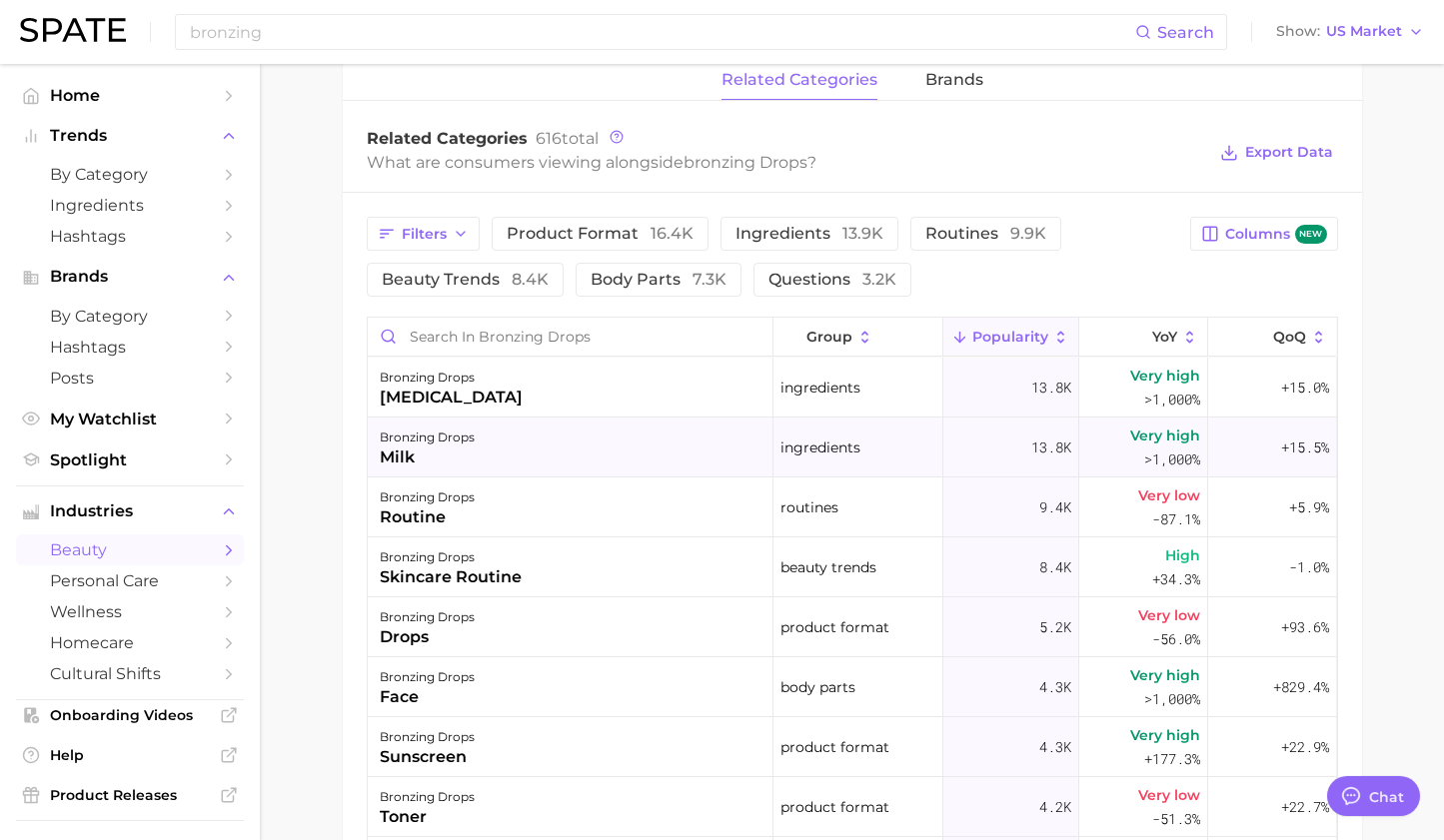 click on "bronzing drops" at bounding box center (427, 437) 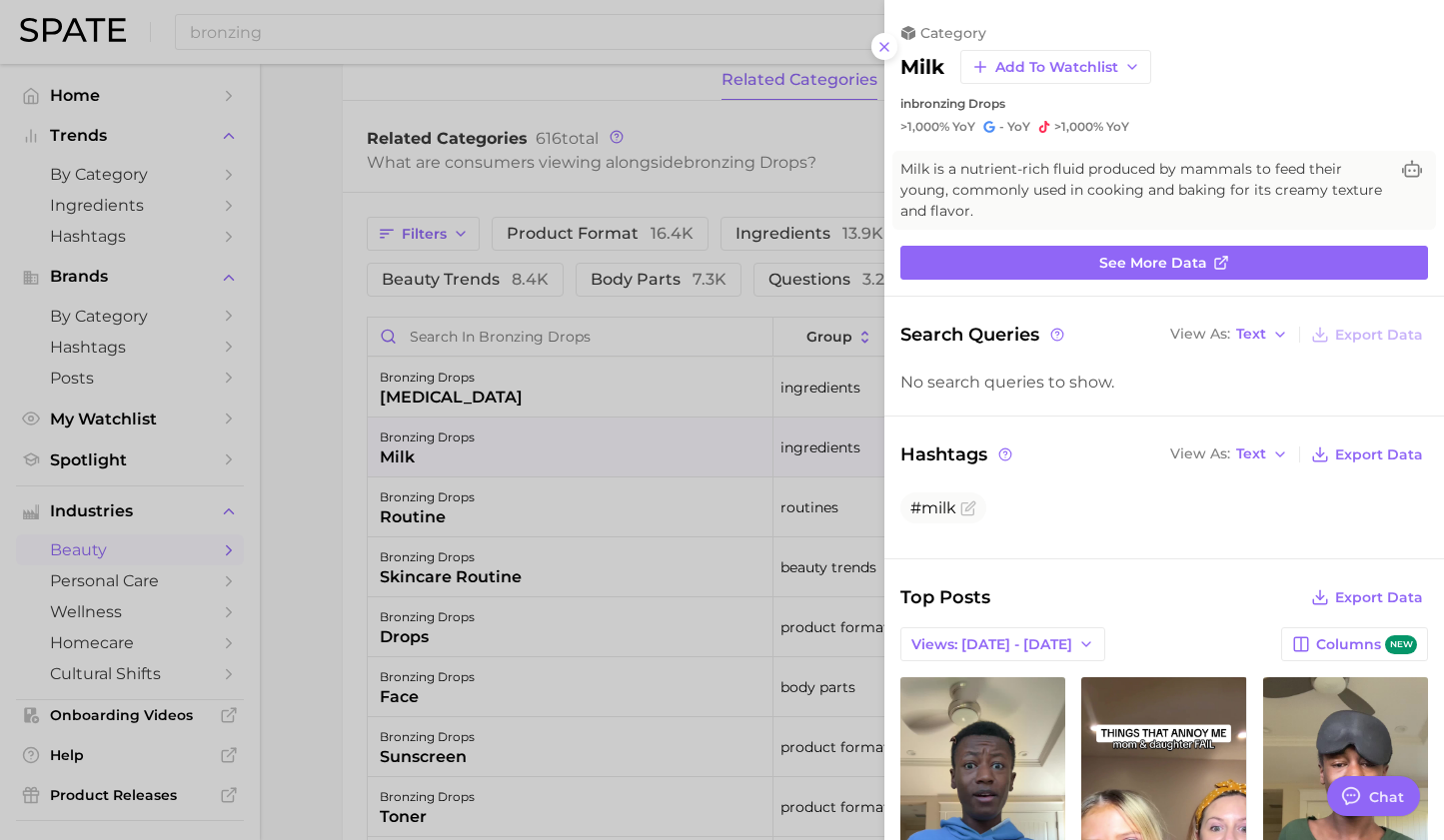 scroll, scrollTop: 0, scrollLeft: 0, axis: both 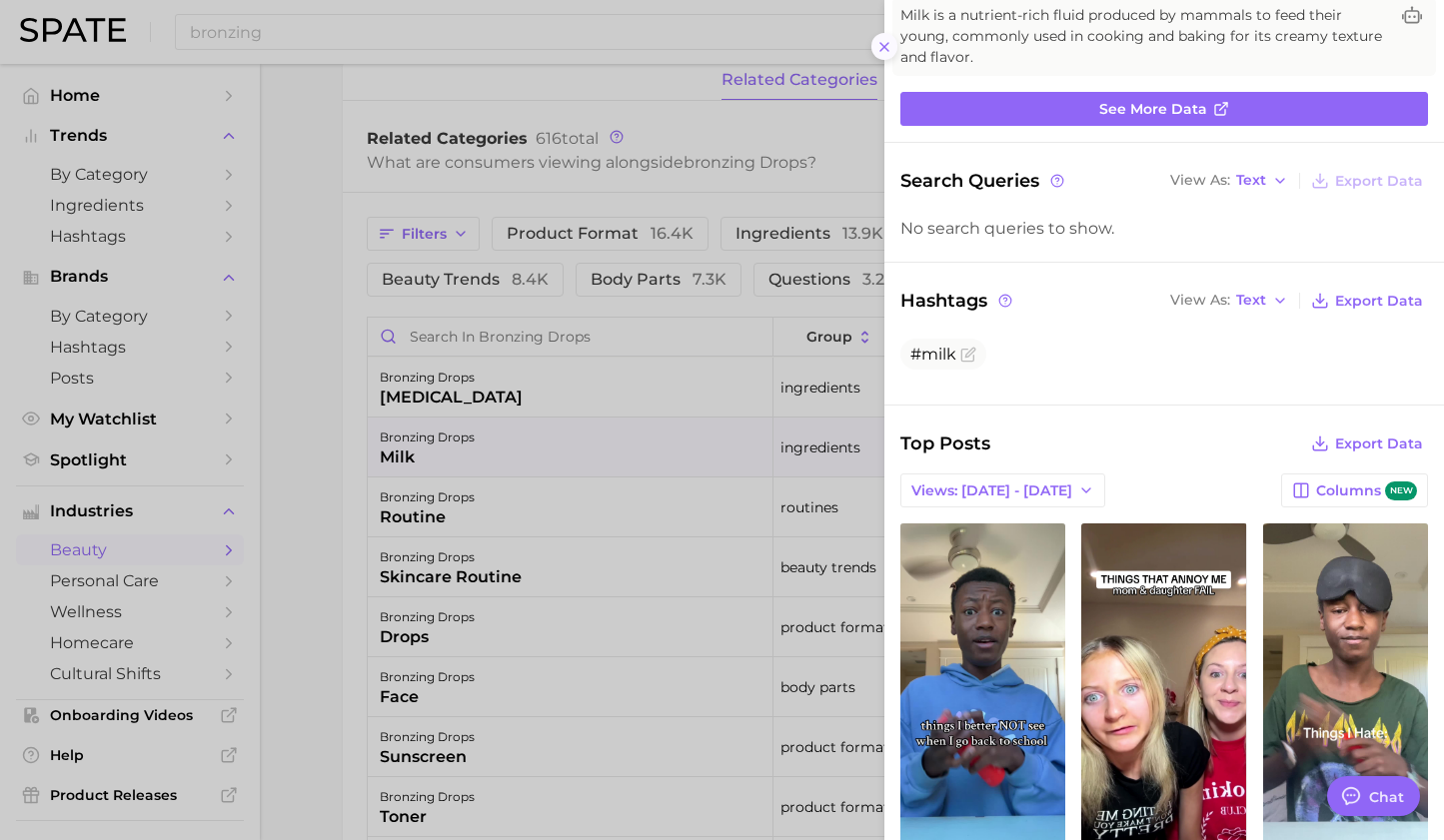 click 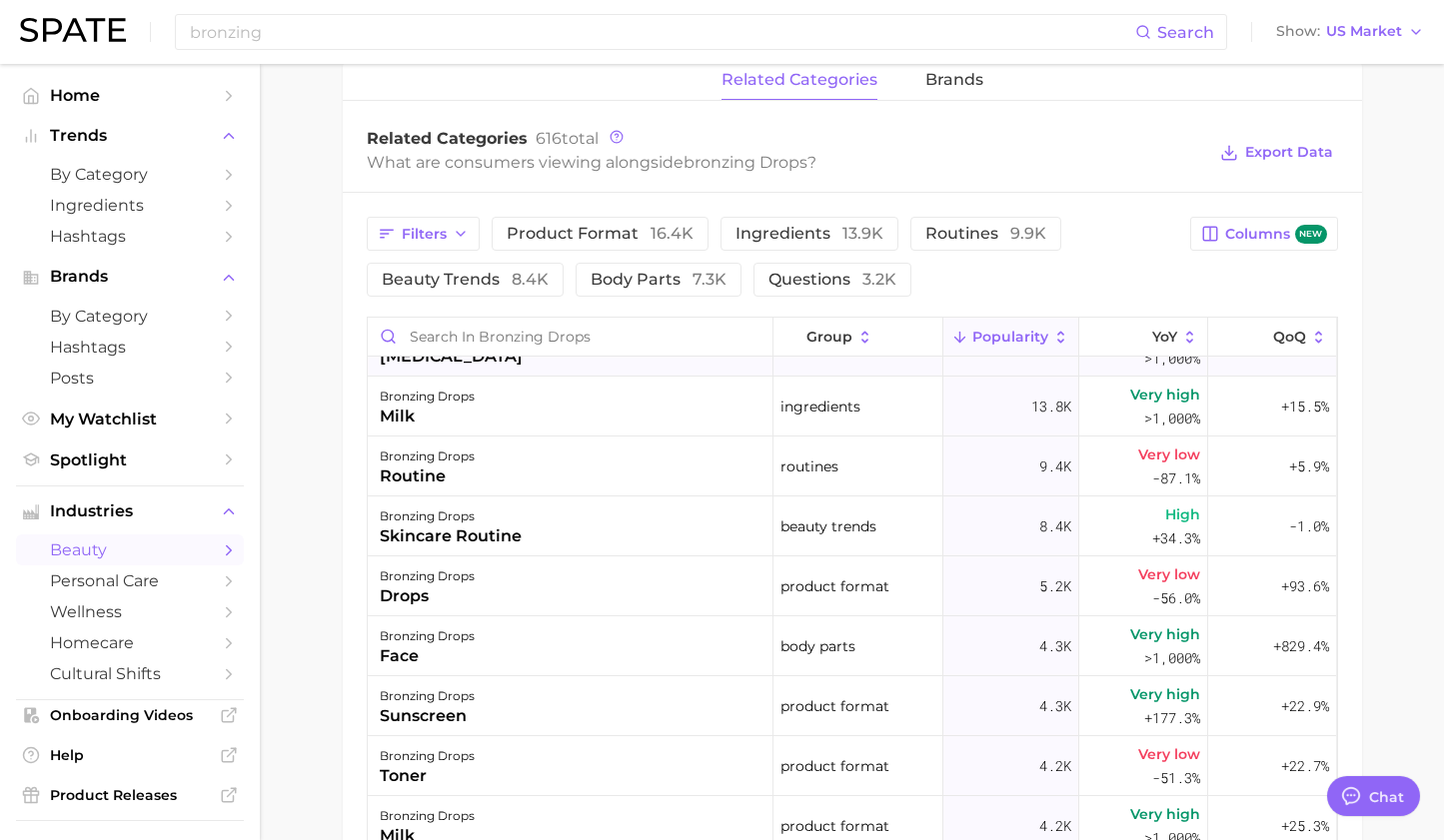 scroll, scrollTop: 42, scrollLeft: 0, axis: vertical 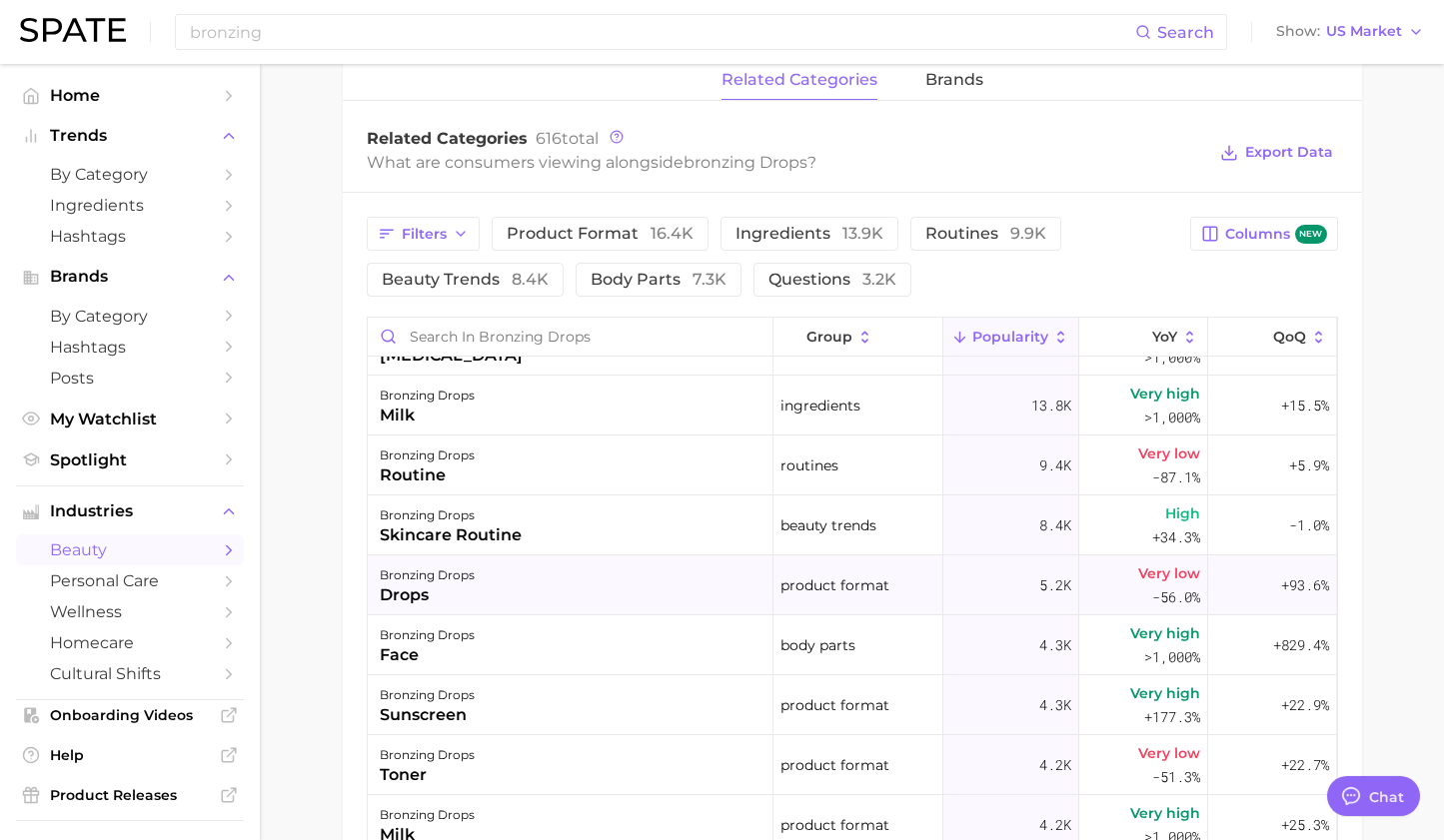 click on "bronzing drops drops" at bounding box center (571, 585) 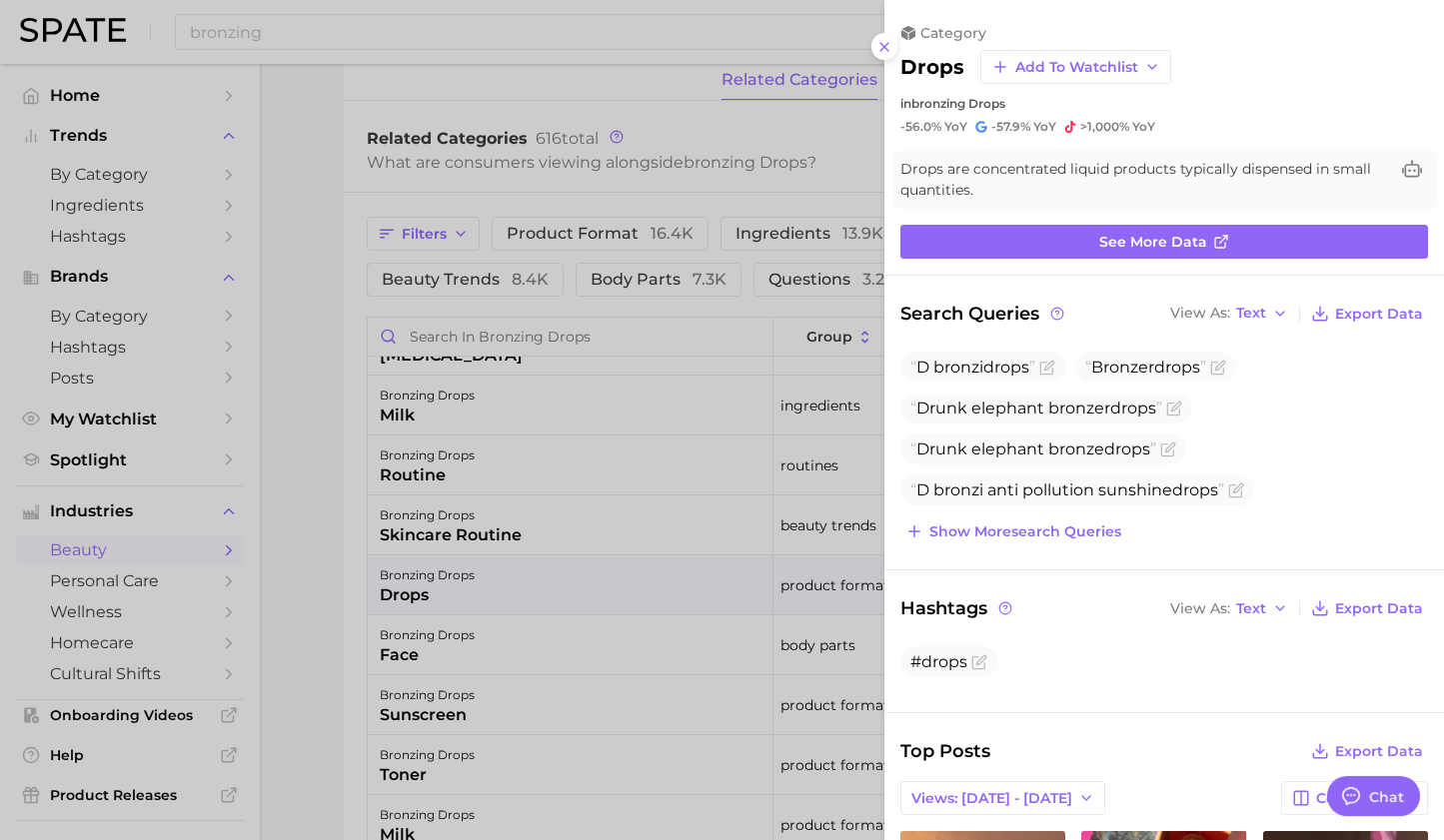 scroll, scrollTop: 0, scrollLeft: 0, axis: both 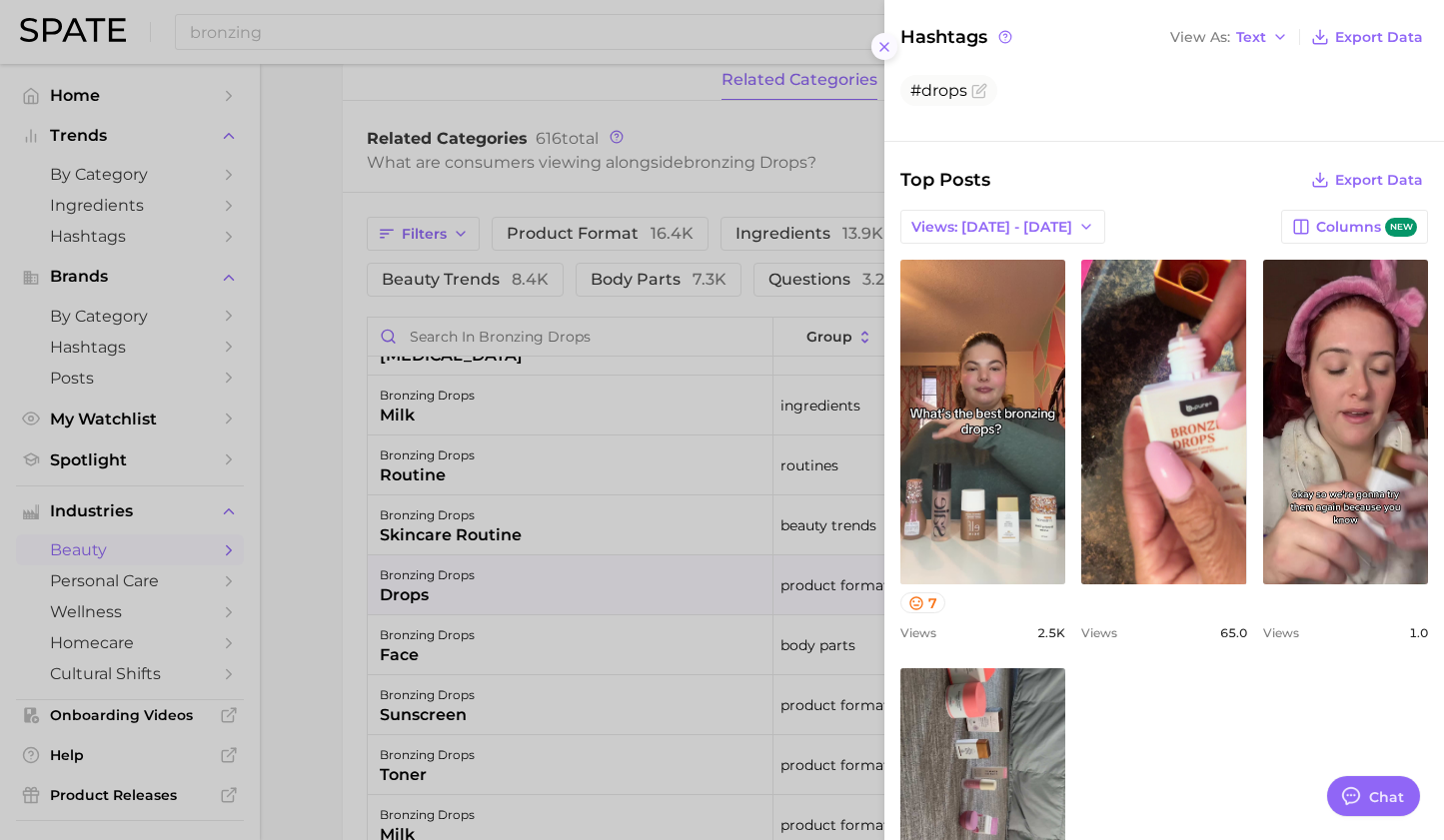 click at bounding box center (884, 46) 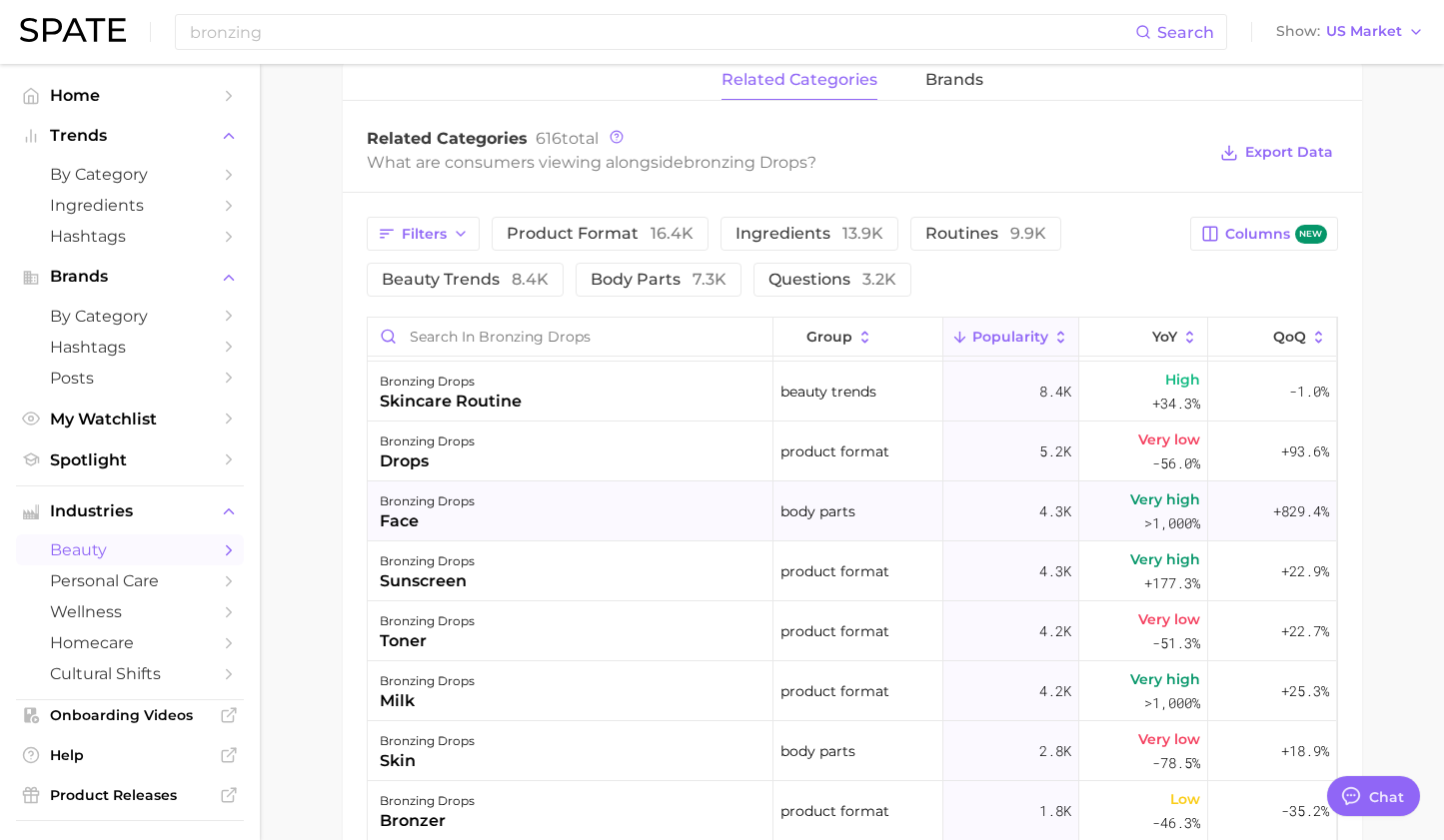 scroll, scrollTop: 178, scrollLeft: 0, axis: vertical 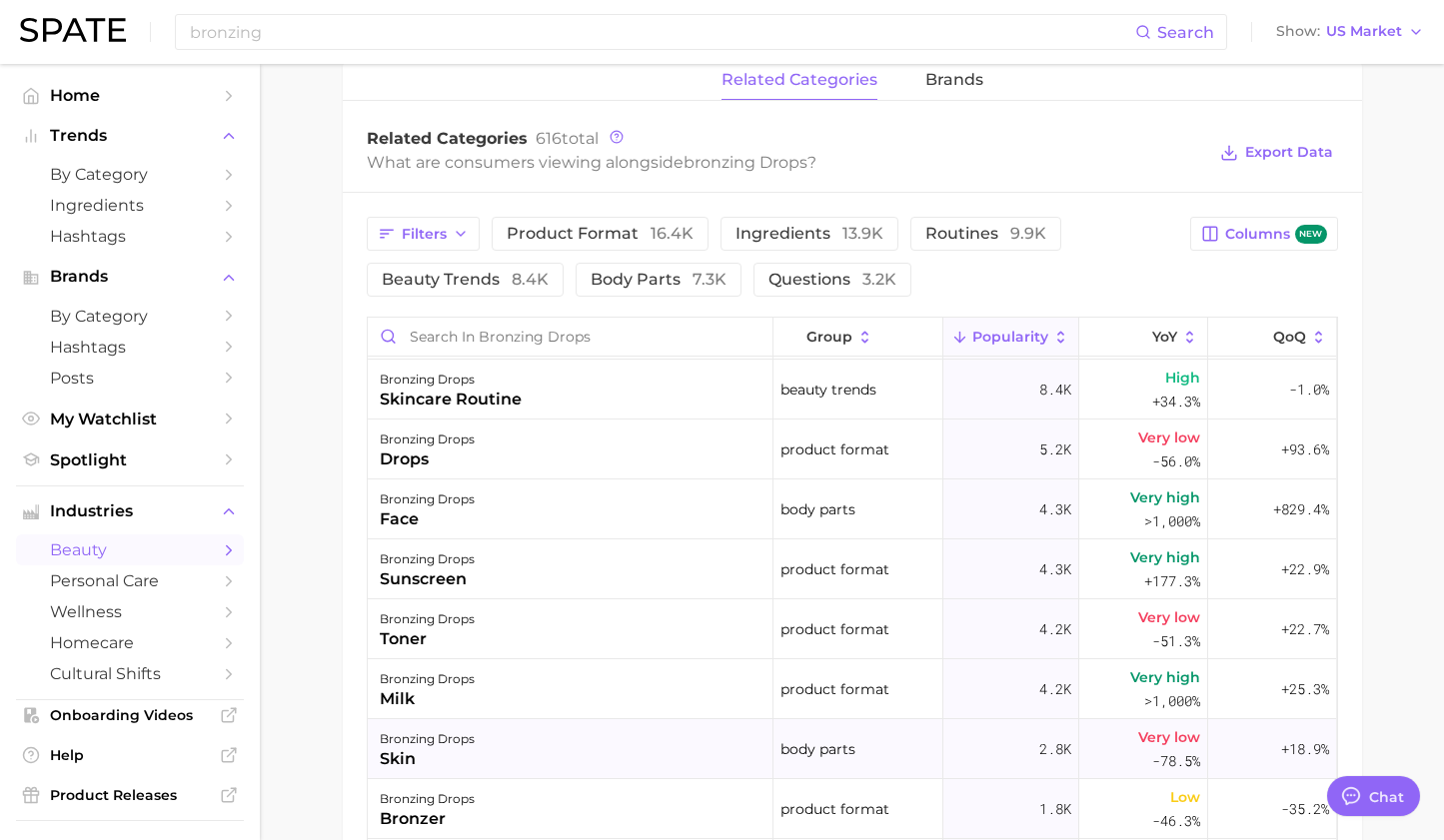 click on "bronzing drops skin" at bounding box center (571, 749) 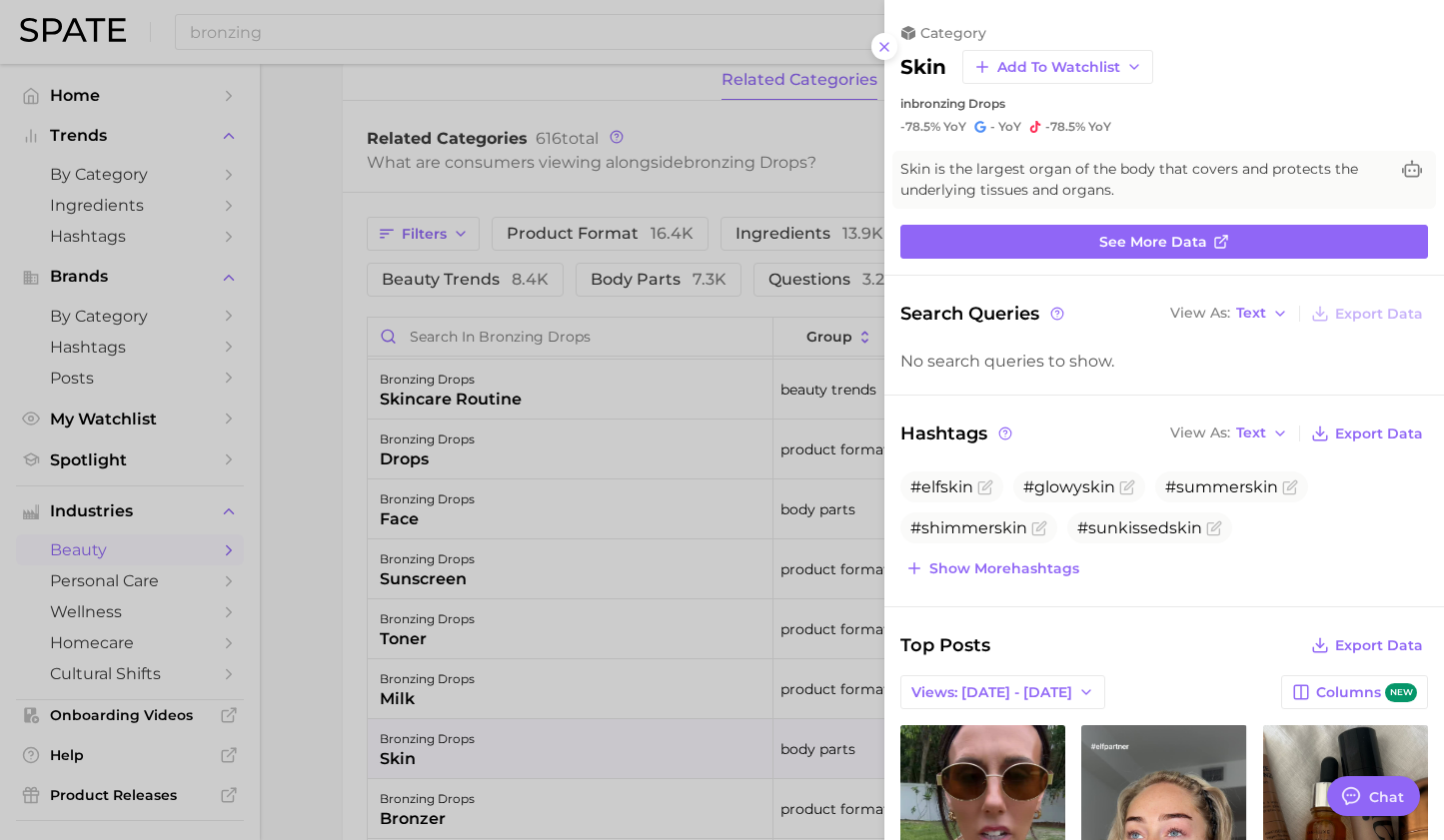 scroll, scrollTop: 0, scrollLeft: 0, axis: both 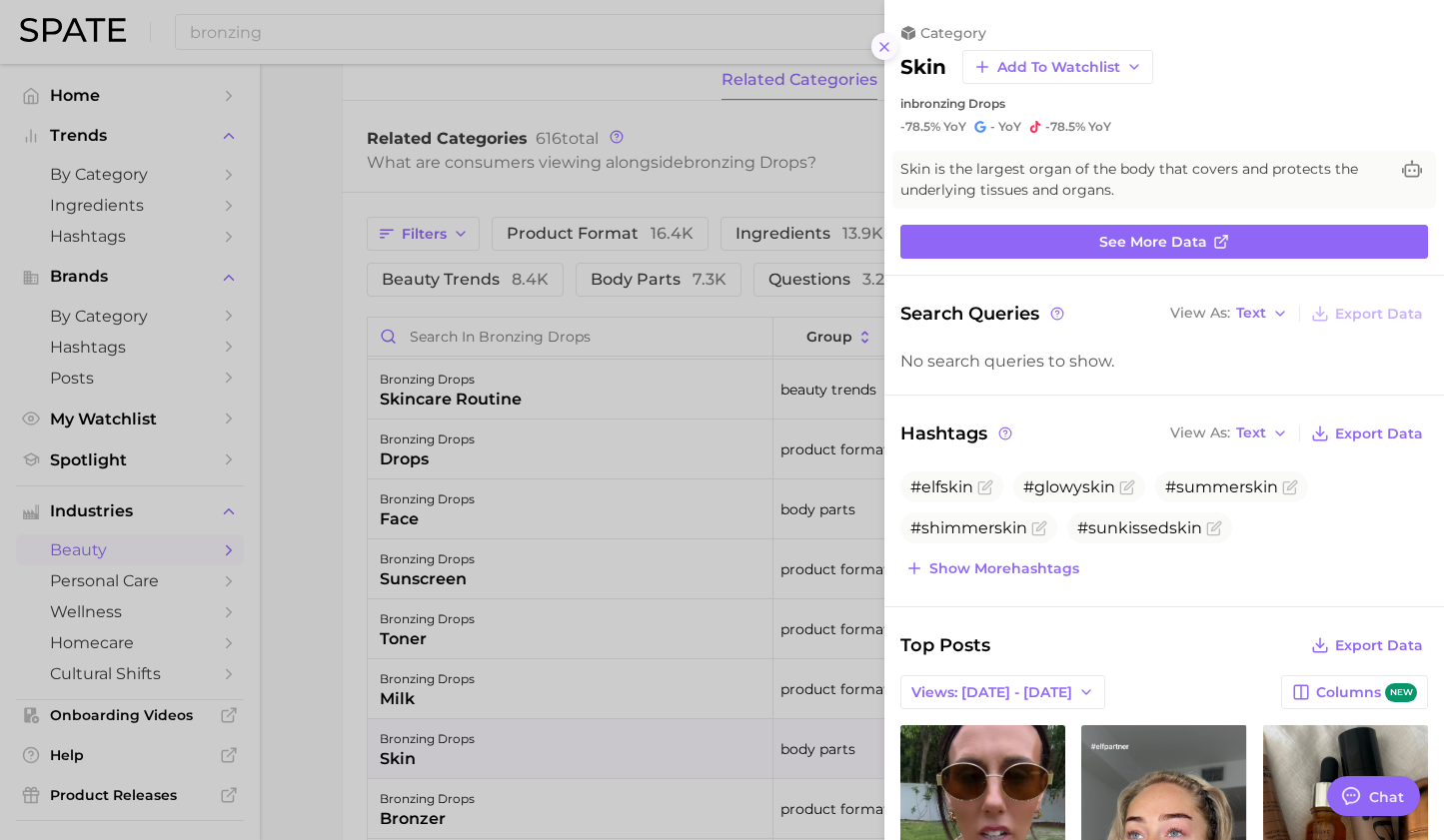 click 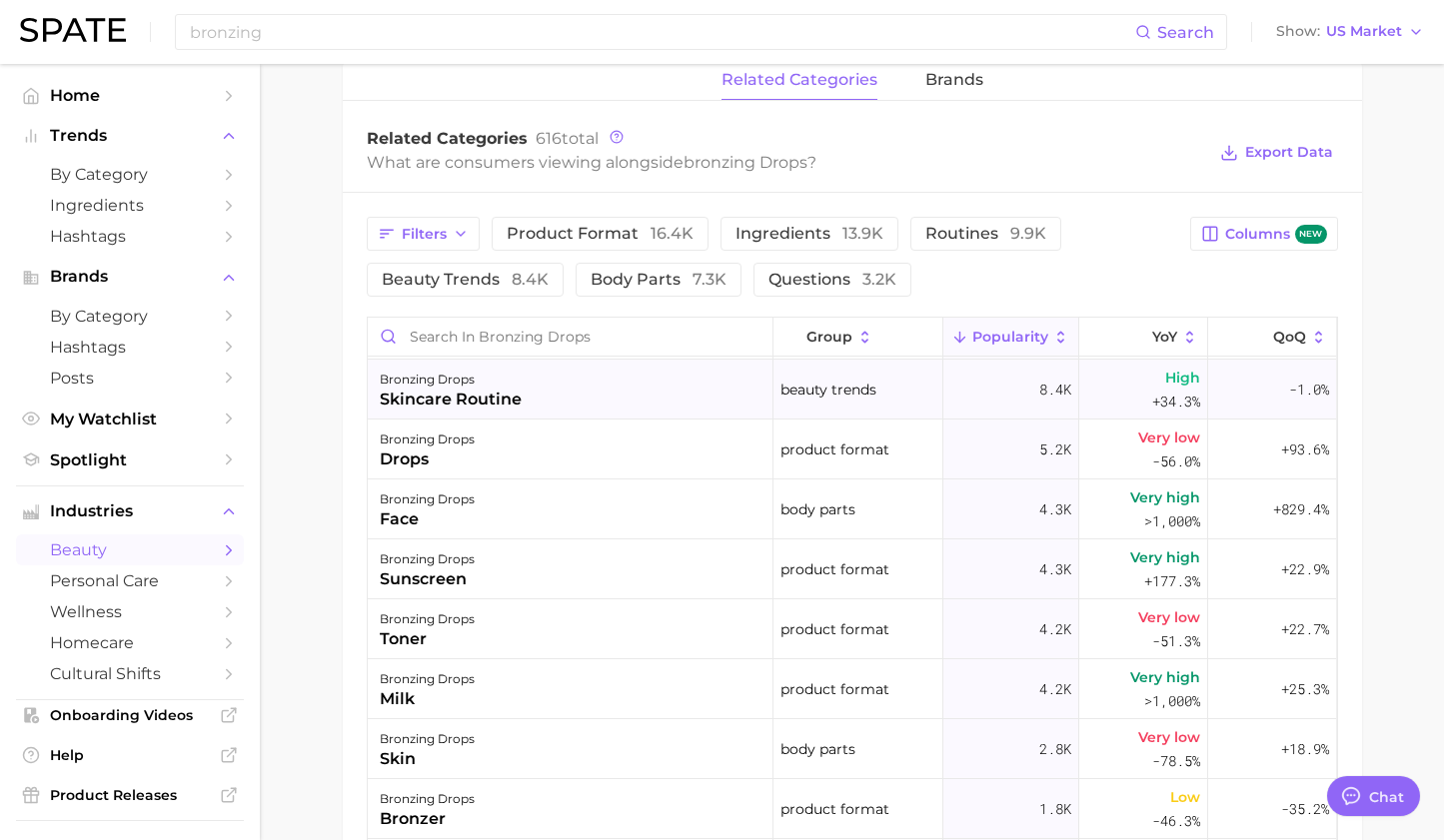 click on "bronzing drops skincare routine" at bounding box center (571, 390) 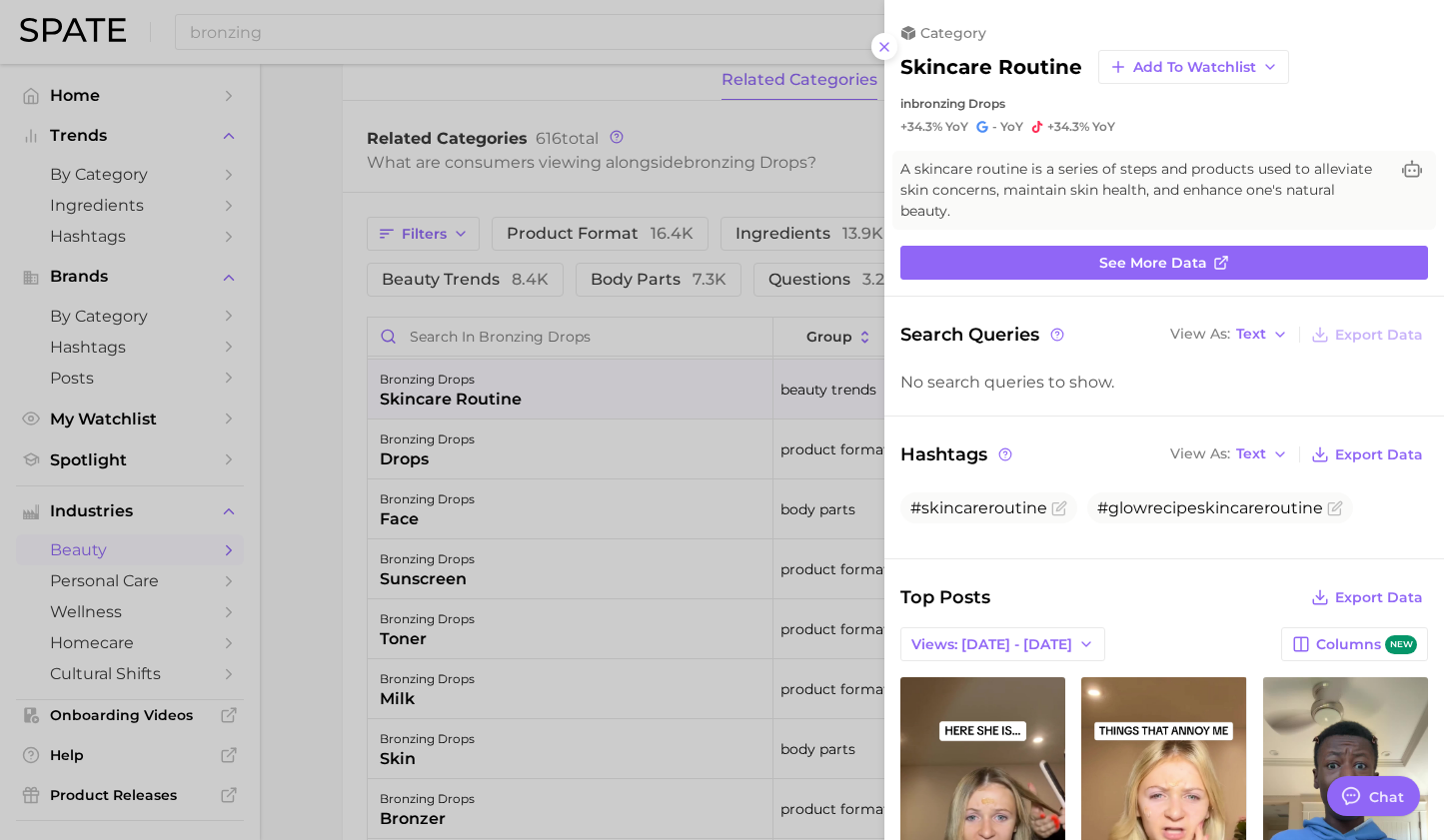 scroll, scrollTop: 0, scrollLeft: 0, axis: both 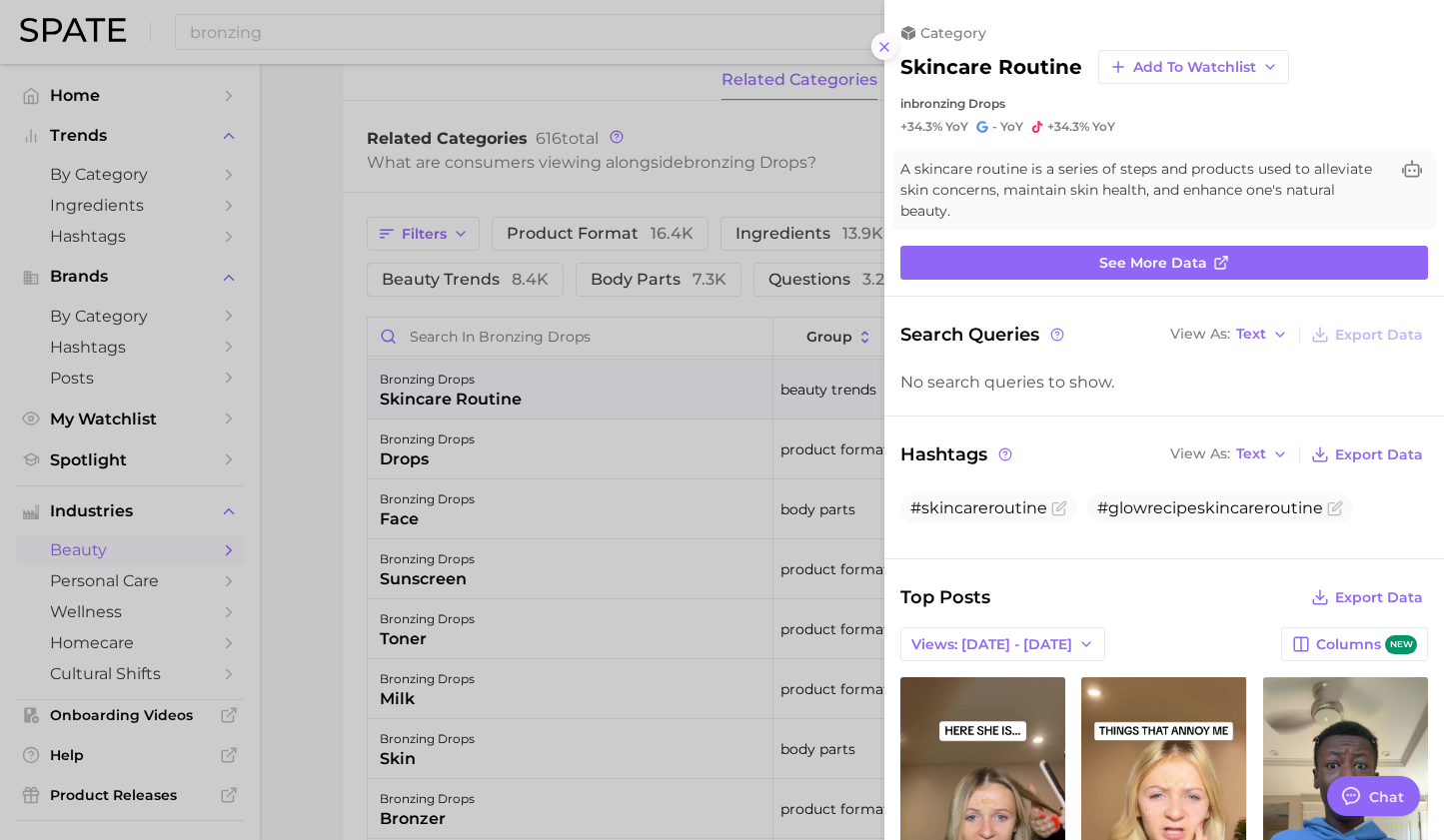 click 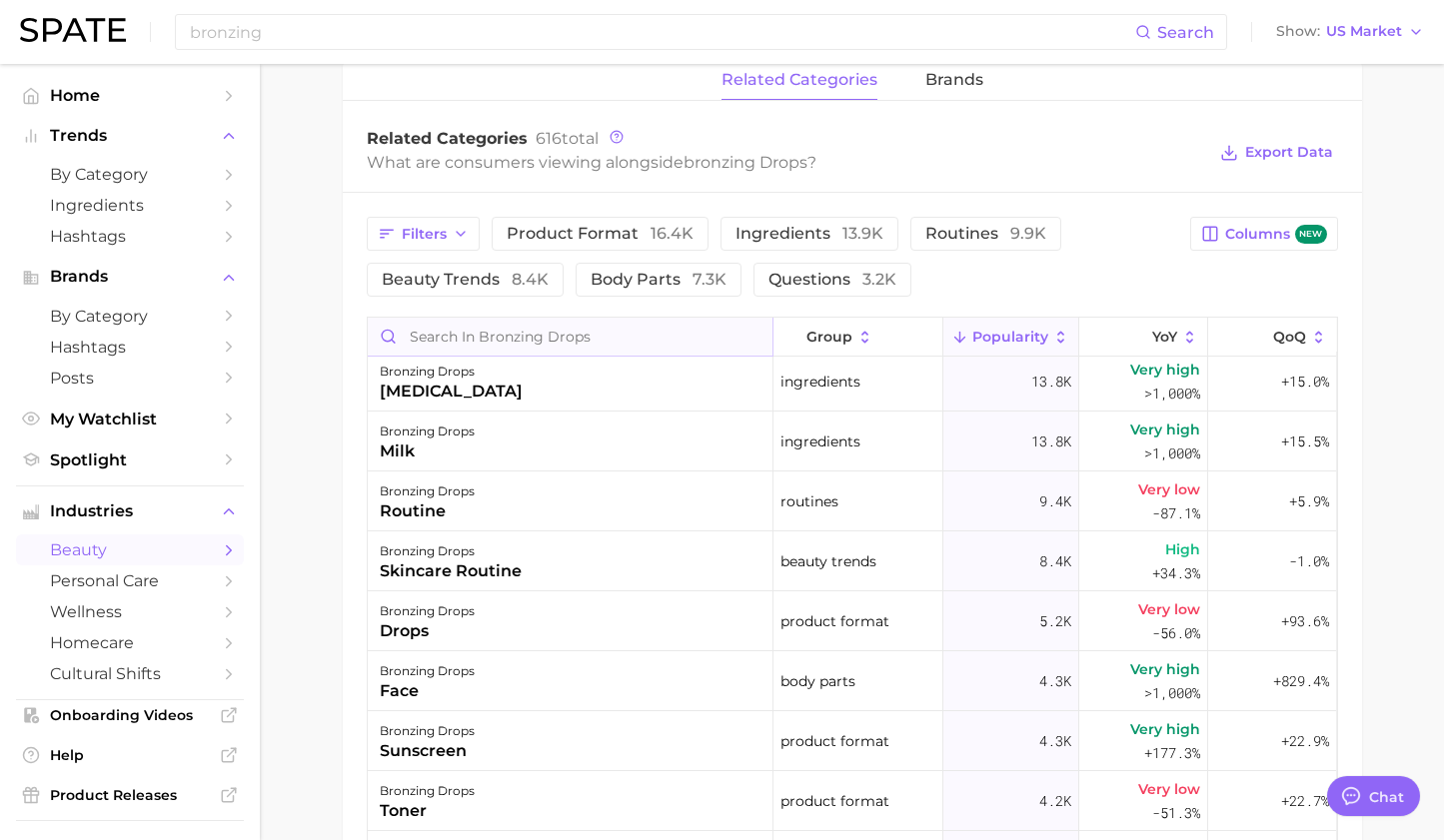 scroll, scrollTop: 0, scrollLeft: 0, axis: both 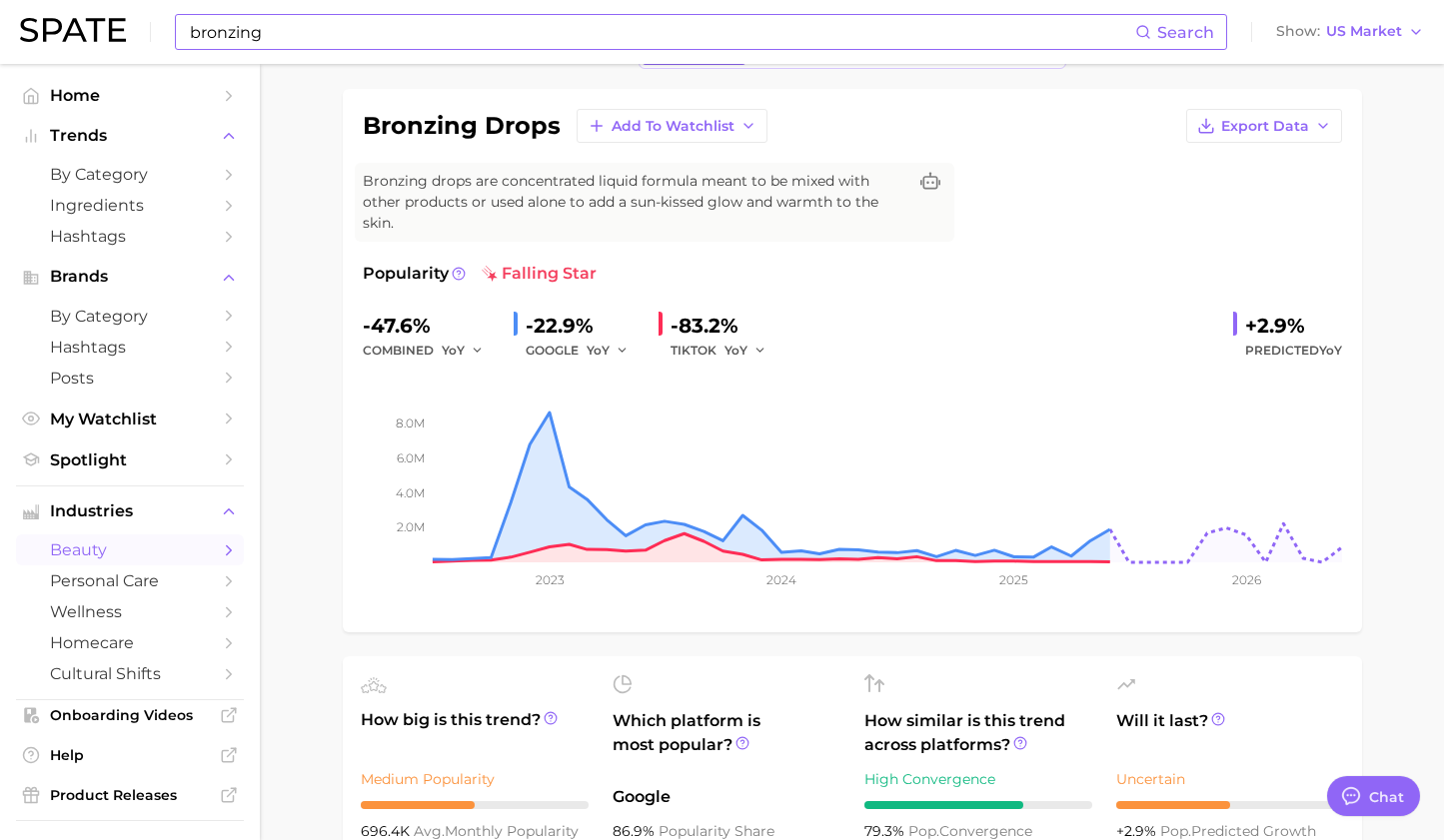 click on "bronzing" at bounding box center [662, 32] 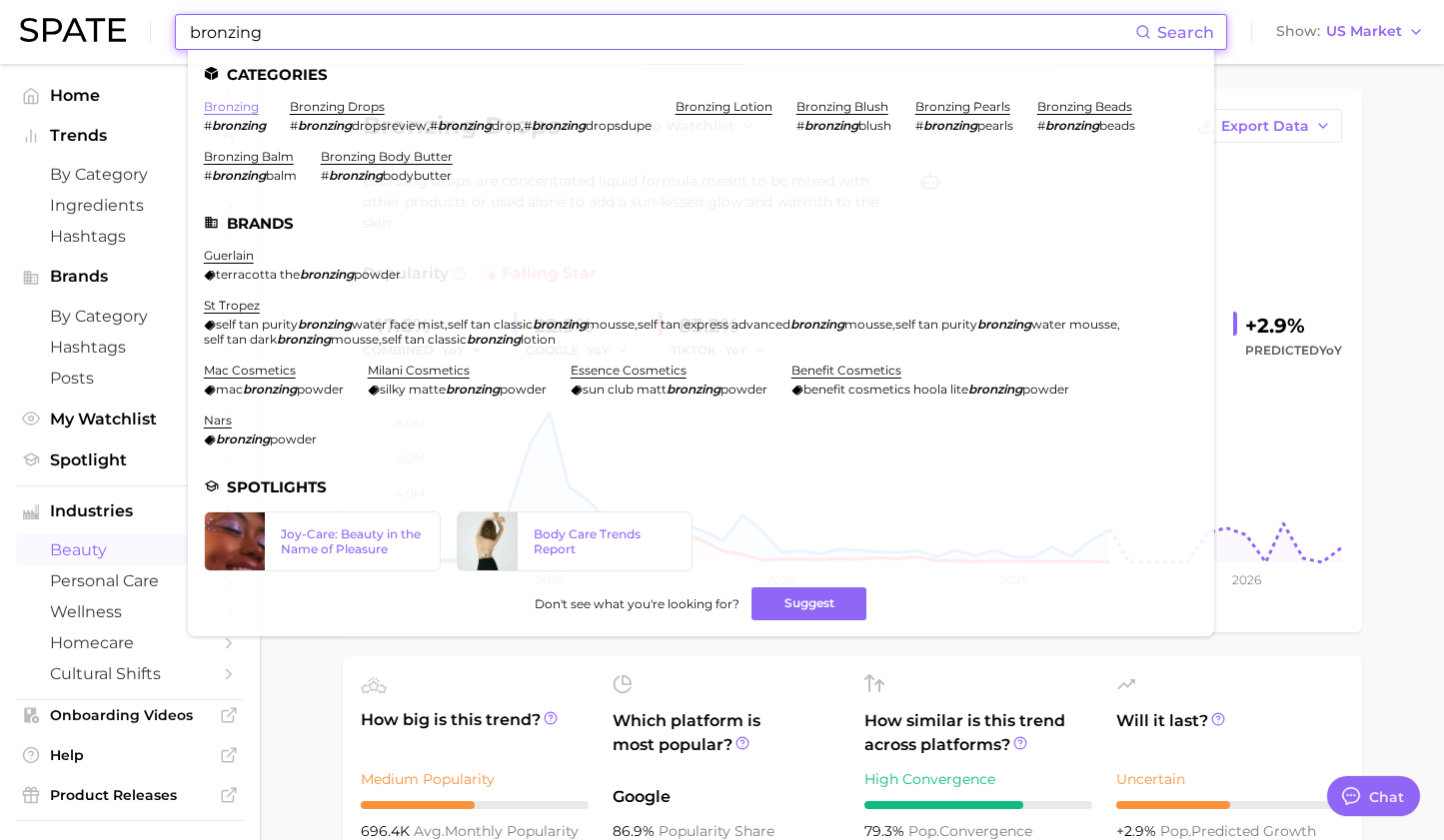 click on "bronzing" at bounding box center (231, 106) 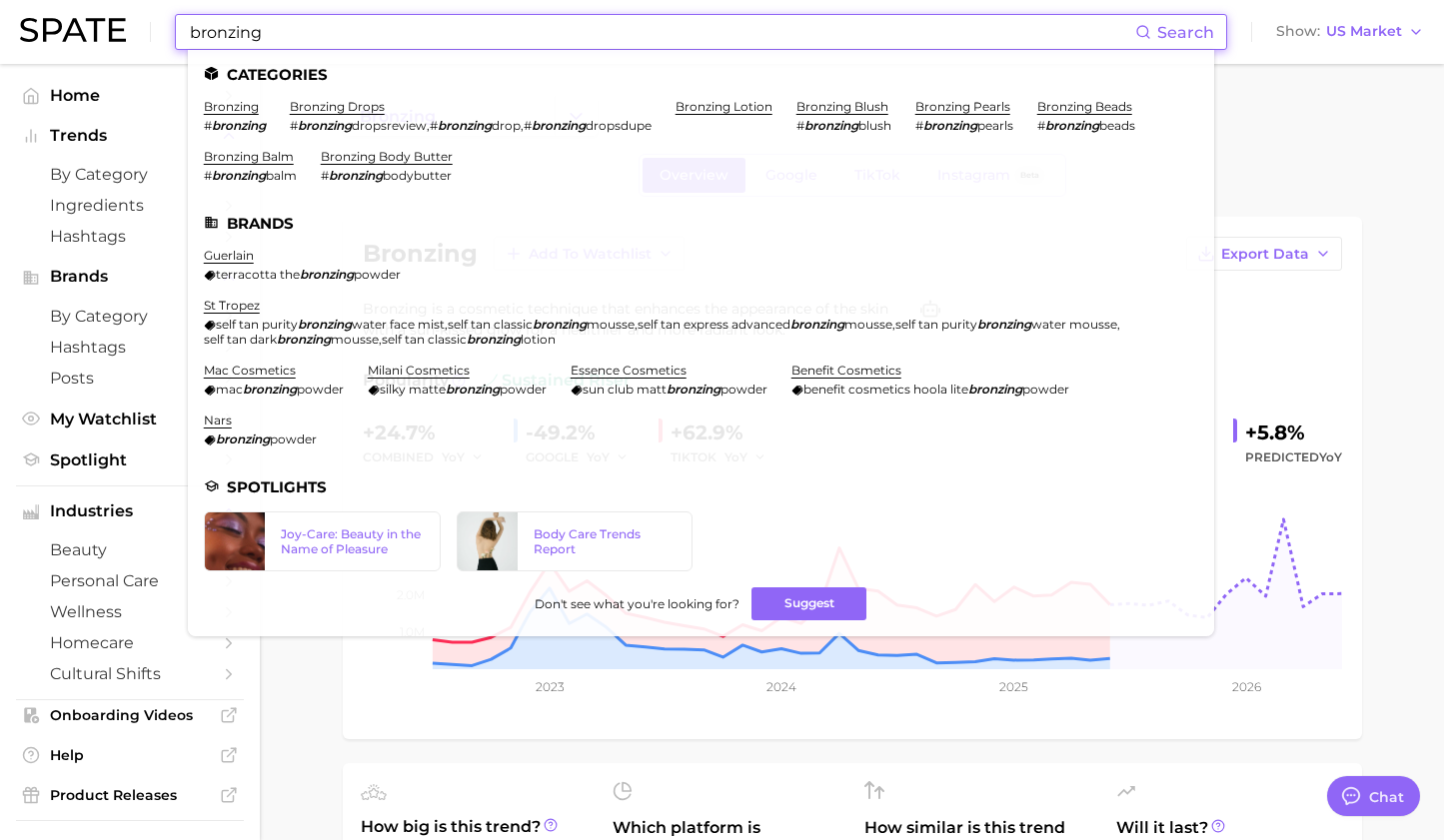 click on "bronzing" at bounding box center [662, 32] 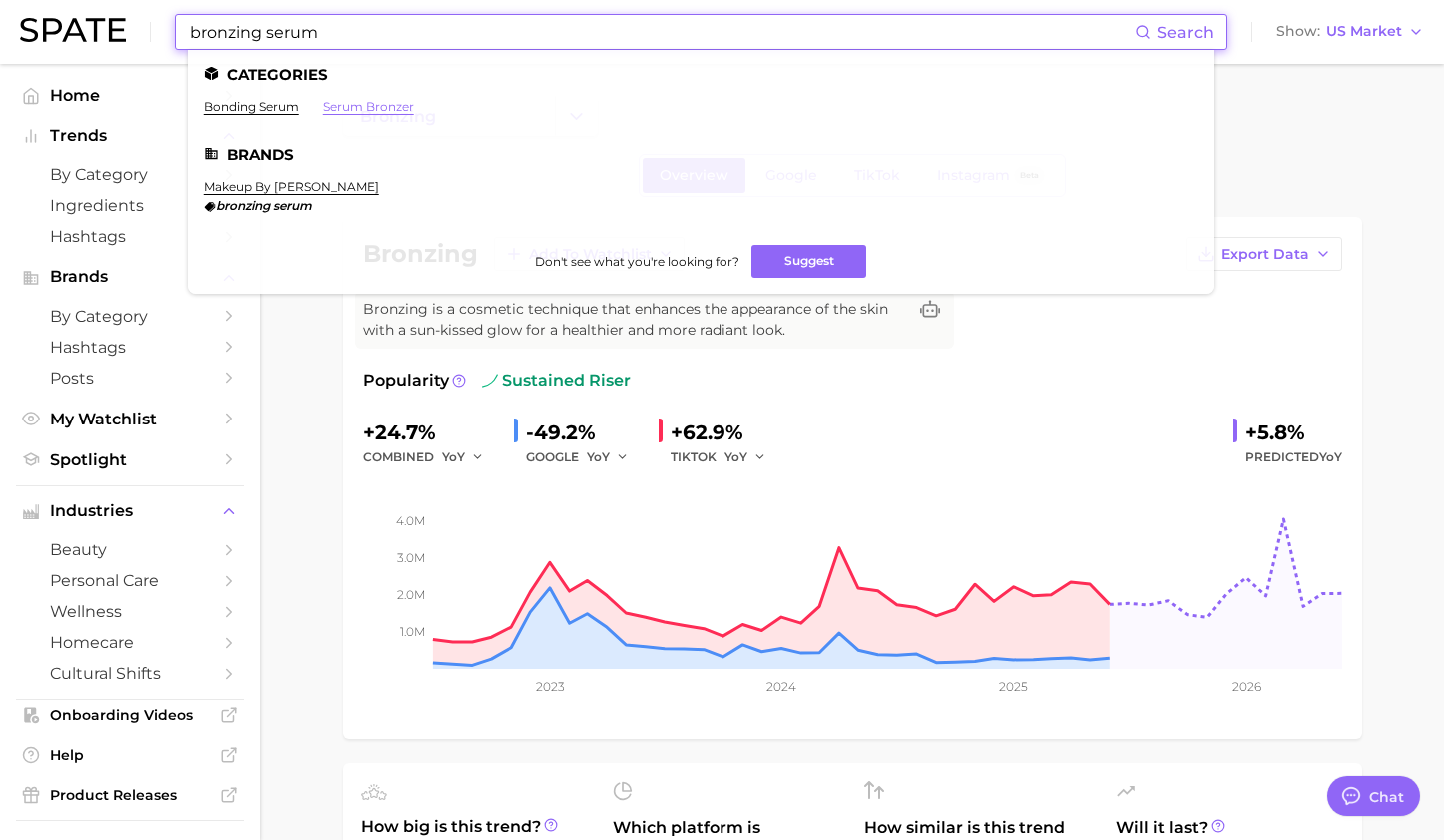 click on "serum bronzer" at bounding box center [368, 106] 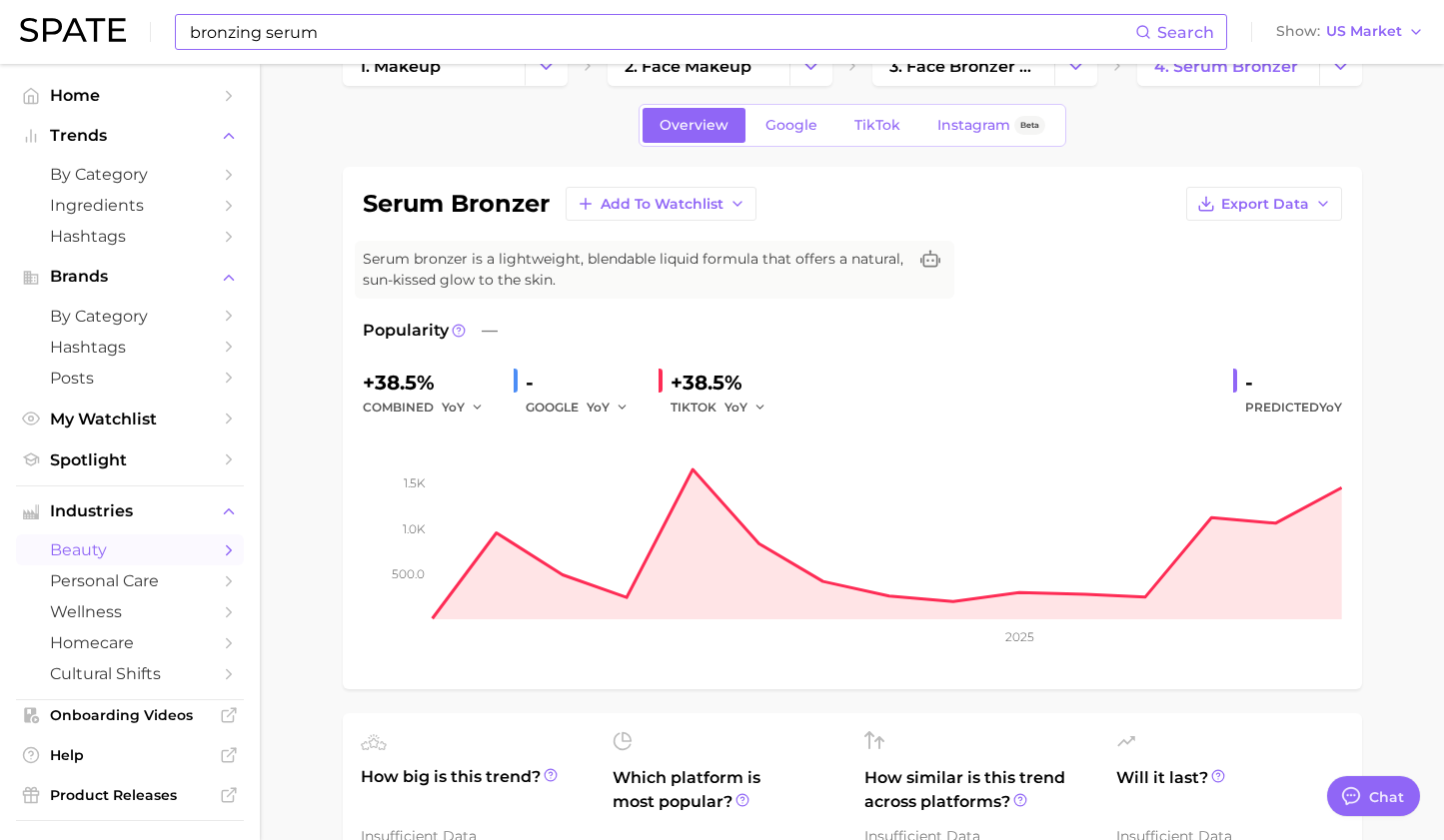scroll, scrollTop: 17, scrollLeft: 0, axis: vertical 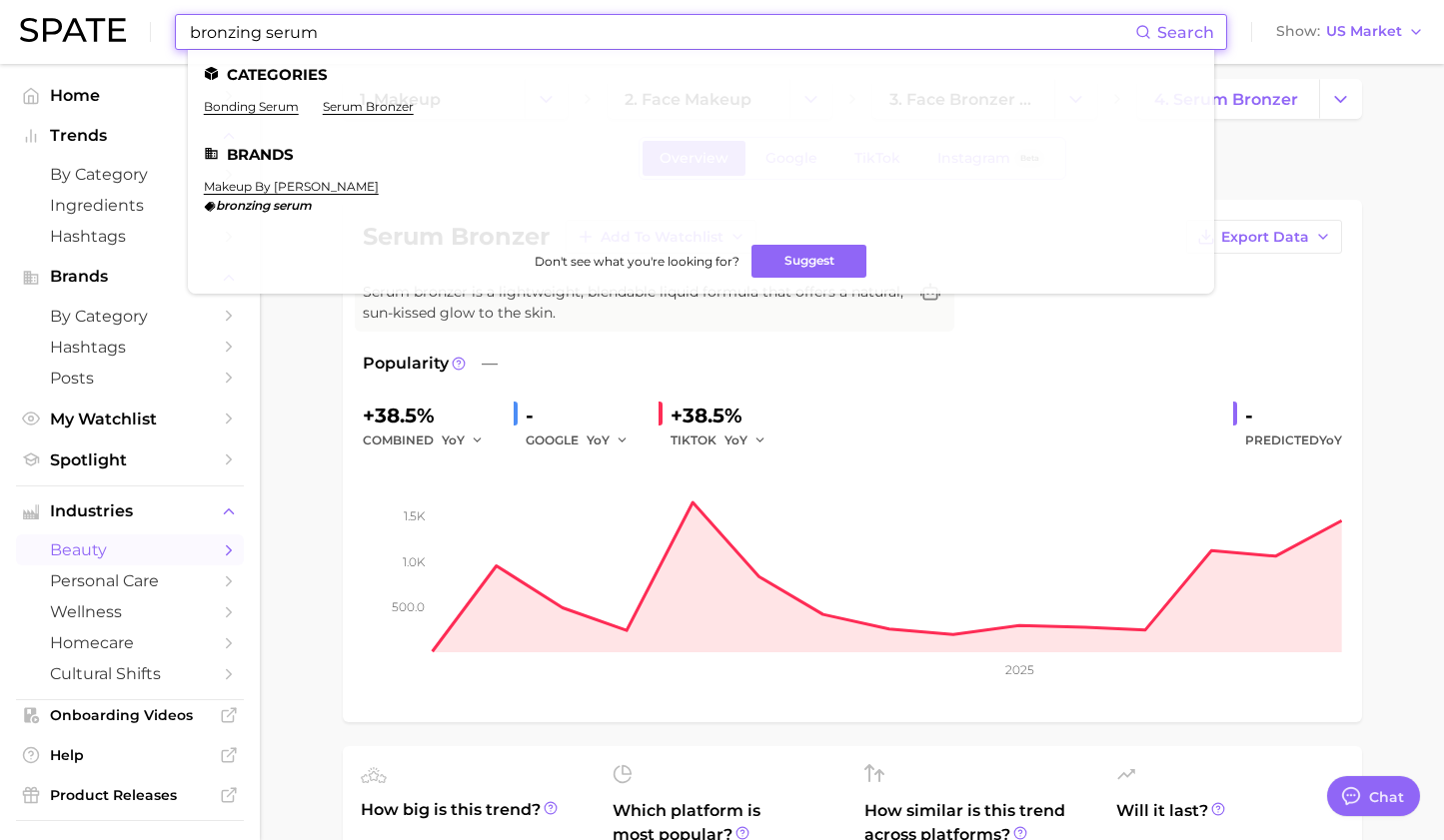 drag, startPoint x: 348, startPoint y: 29, endPoint x: 138, endPoint y: -10, distance: 213.59073 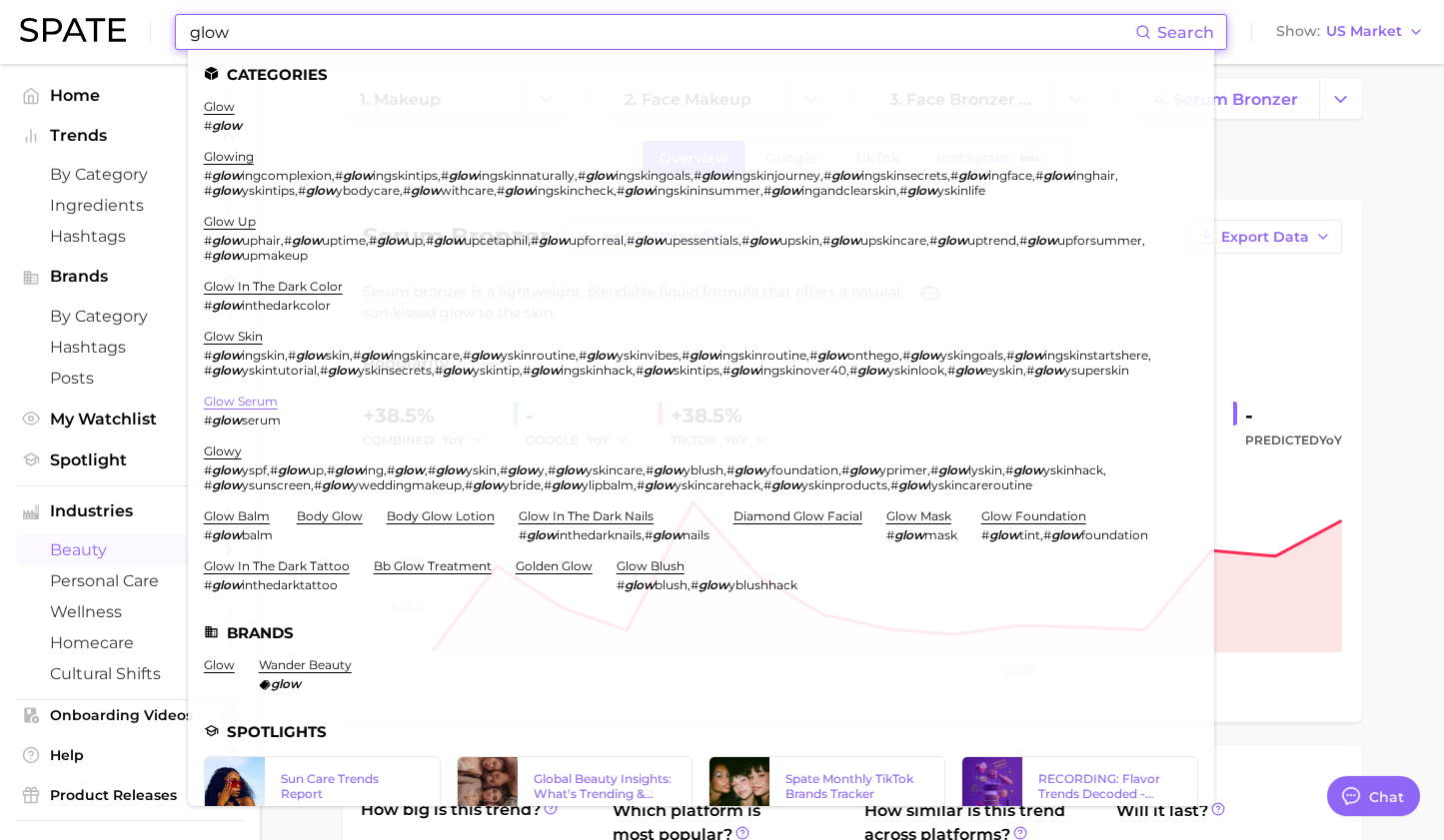 type on "glow" 